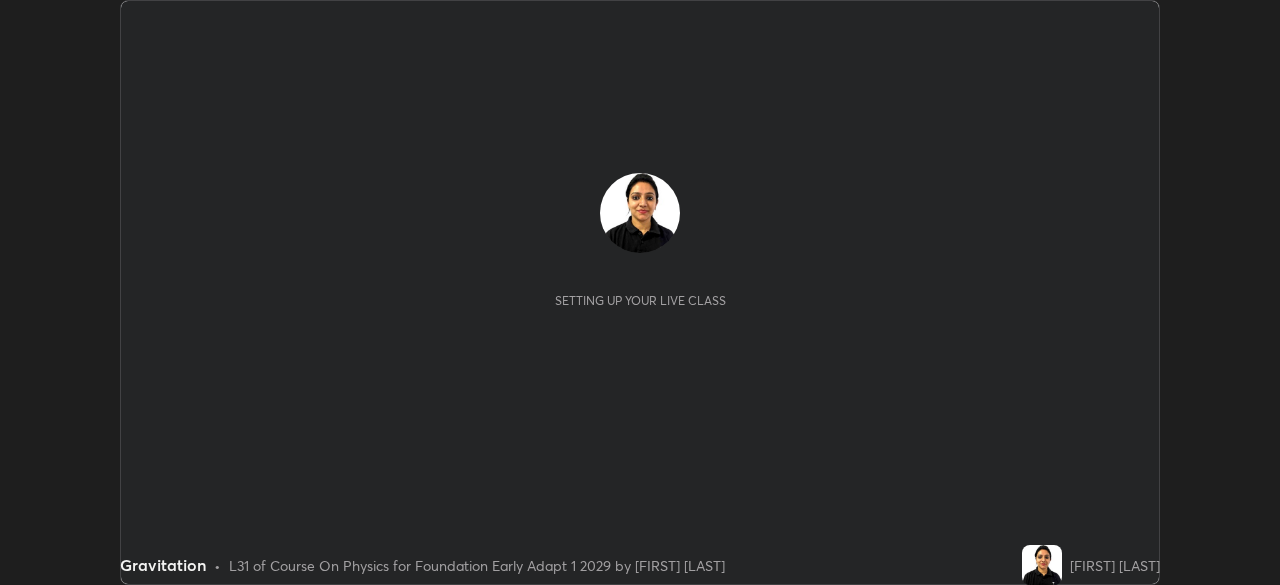 scroll, scrollTop: 0, scrollLeft: 0, axis: both 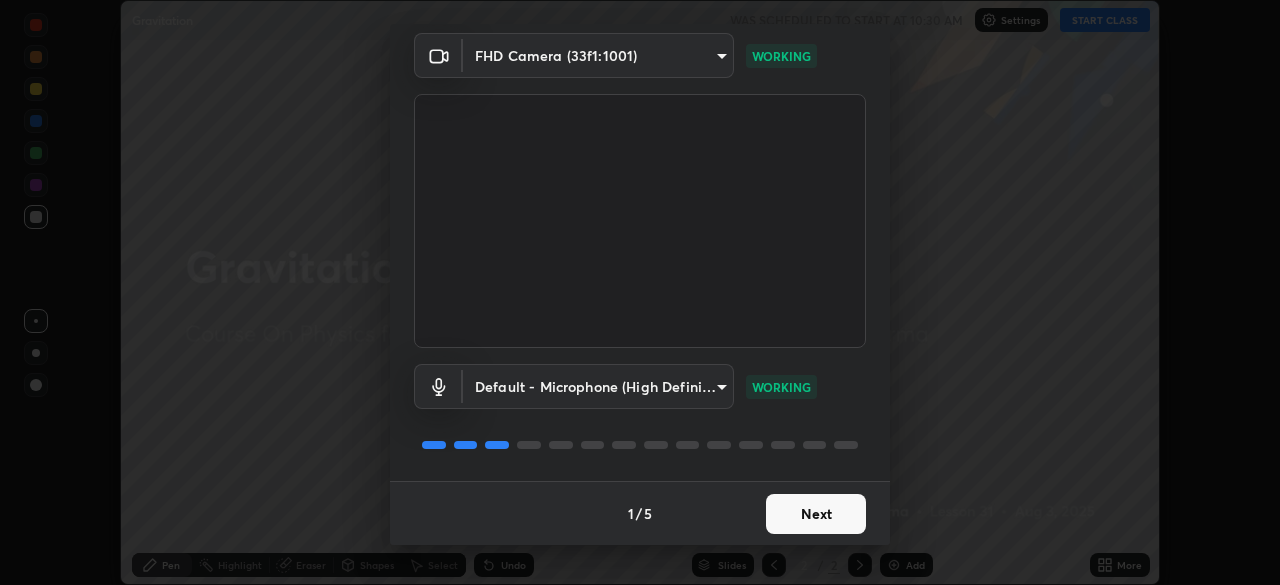 click on "Next" at bounding box center (816, 514) 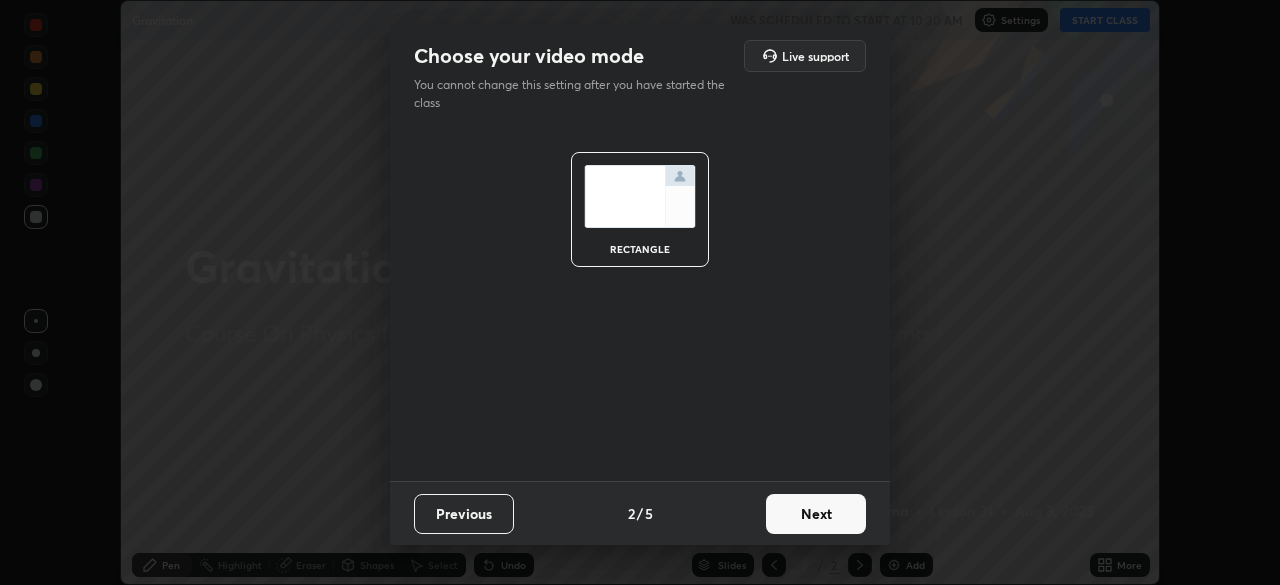 scroll, scrollTop: 0, scrollLeft: 0, axis: both 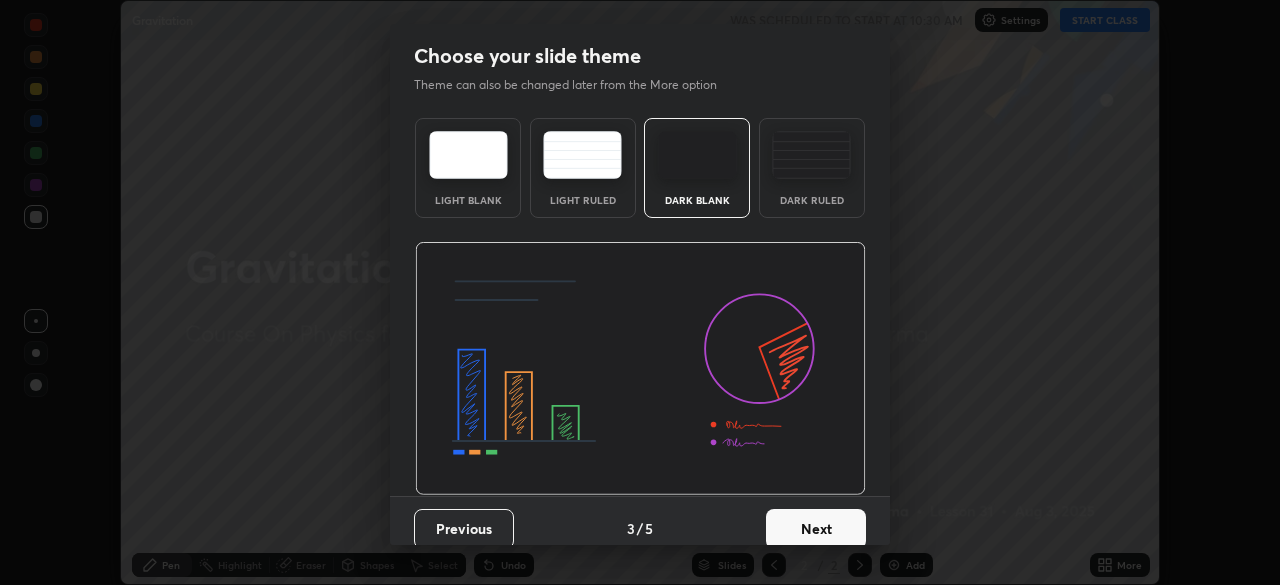 click on "Next" at bounding box center (816, 529) 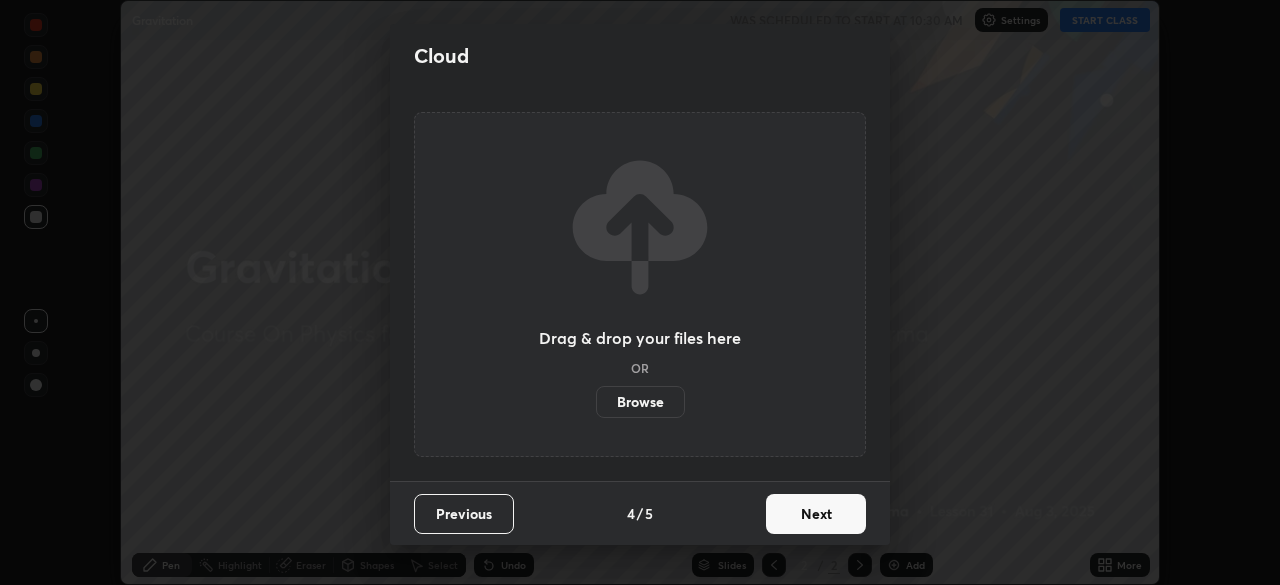 click on "Next" at bounding box center [816, 514] 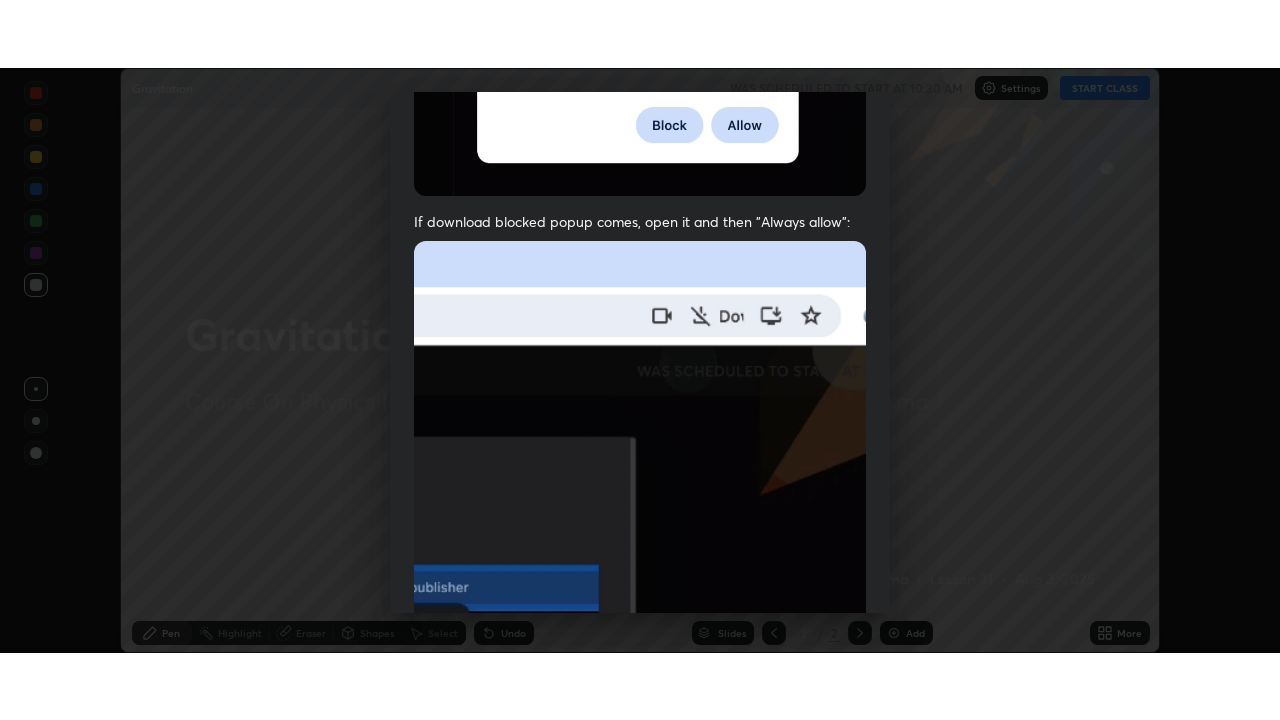 scroll, scrollTop: 479, scrollLeft: 0, axis: vertical 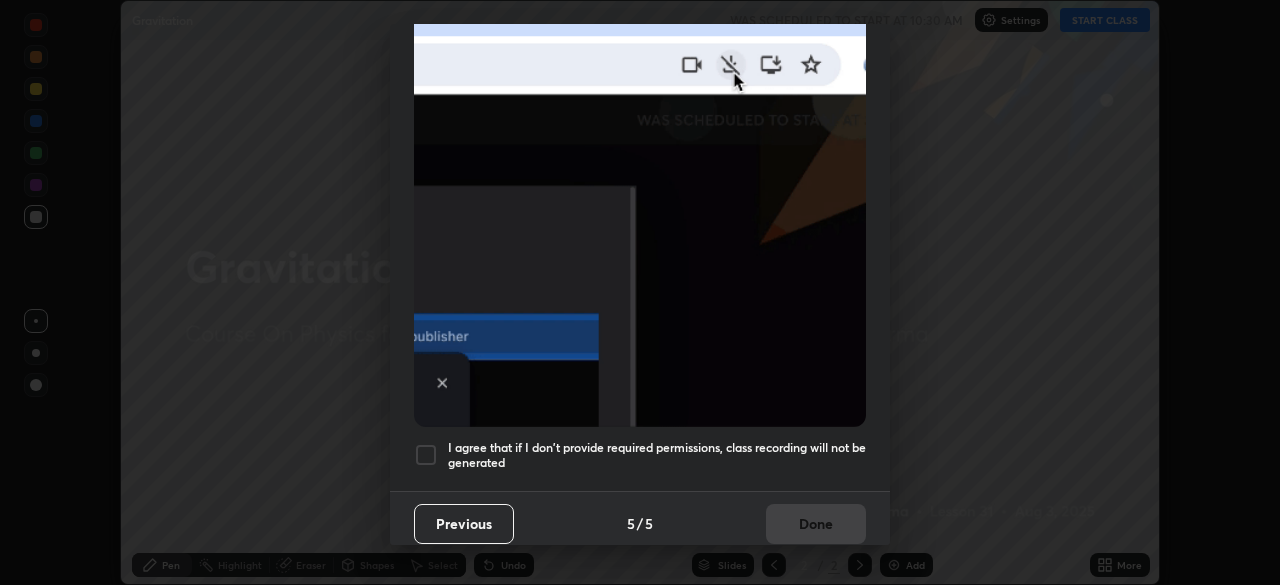 click on "Previous 5 / 5 Done" at bounding box center (640, 523) 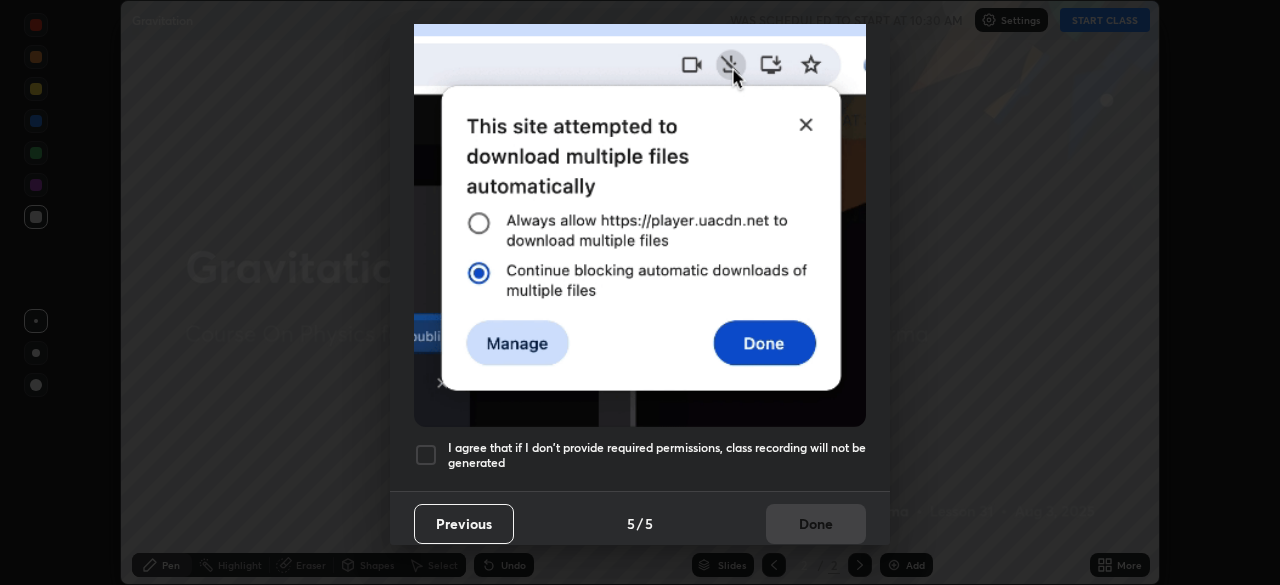 click at bounding box center (426, 455) 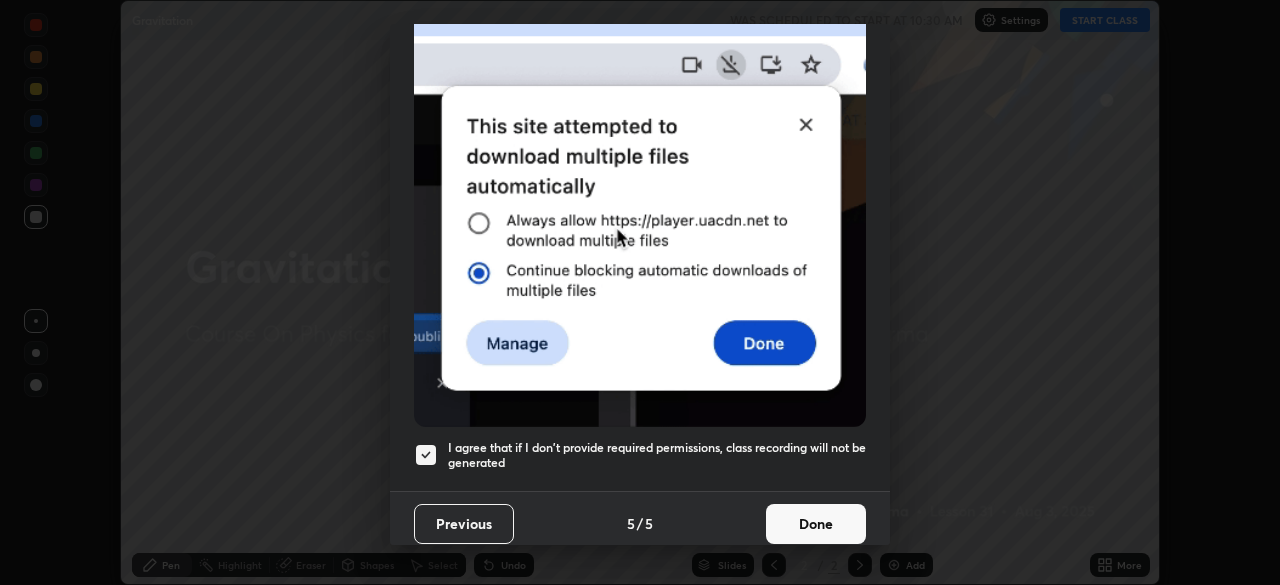 click on "Done" at bounding box center (816, 524) 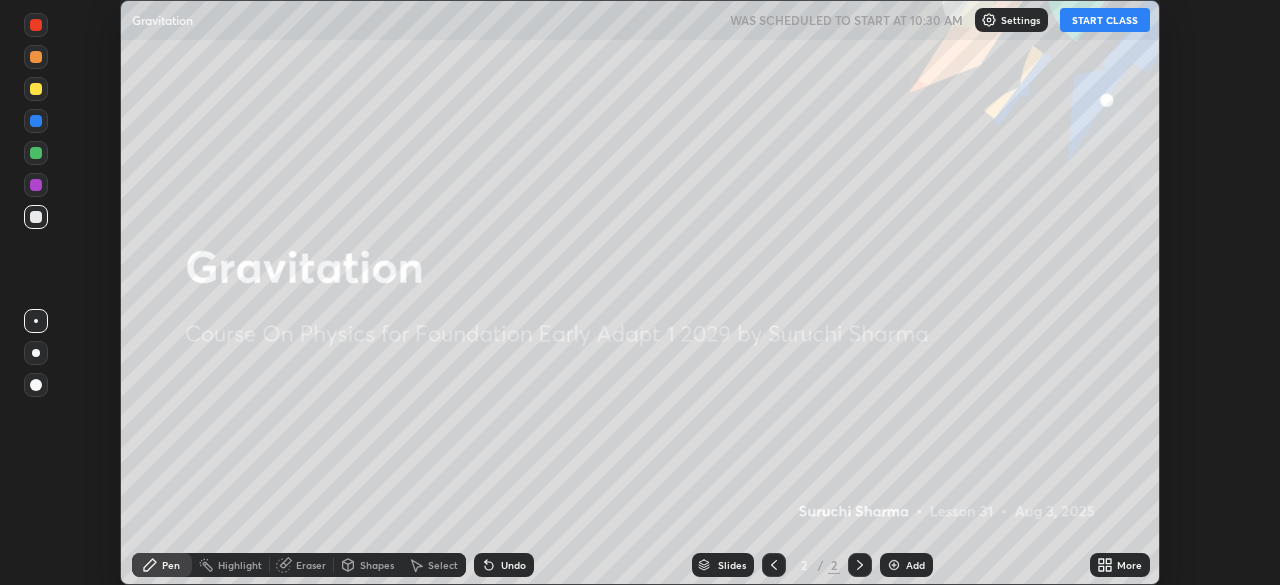 click on "Add" at bounding box center [915, 565] 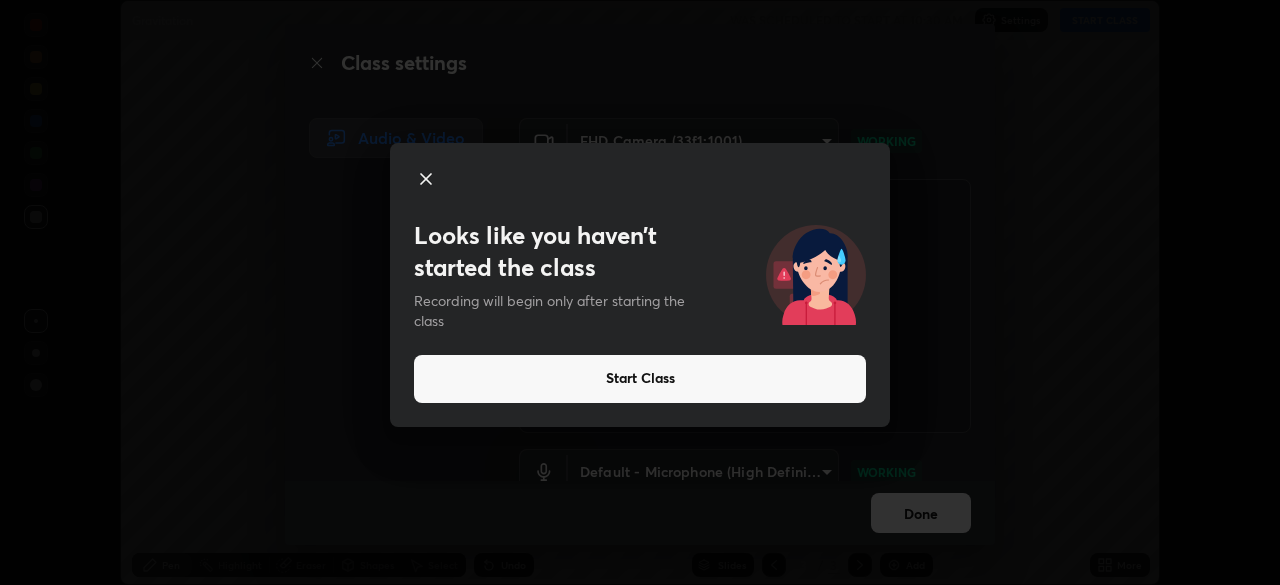 click on "Start Class" at bounding box center (640, 379) 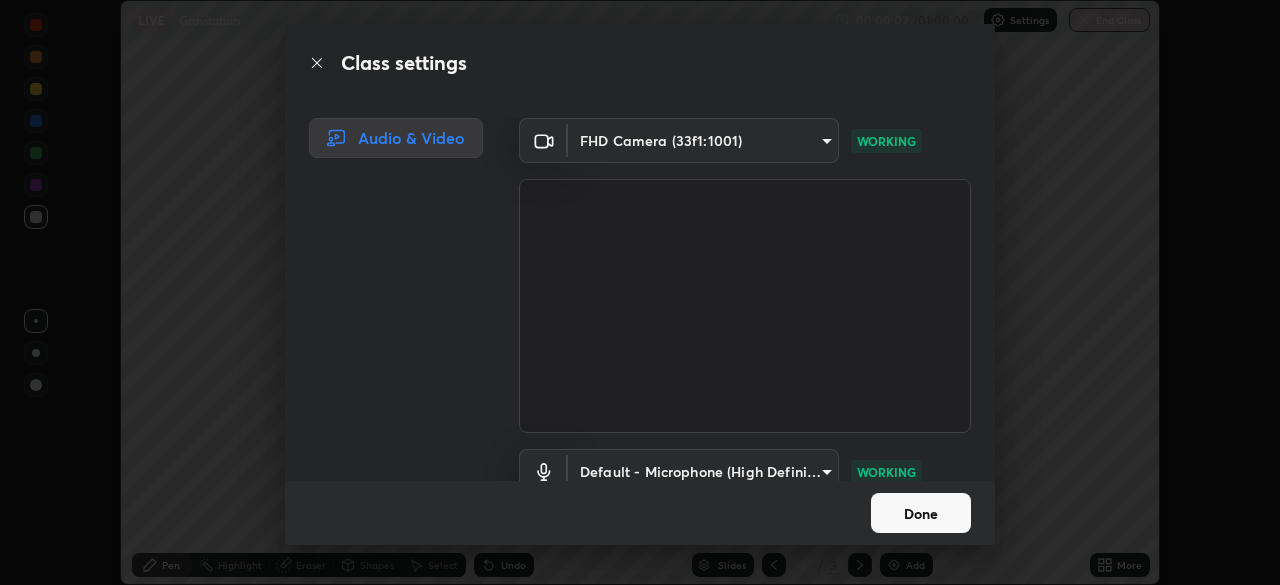 click on "Done" at bounding box center [921, 513] 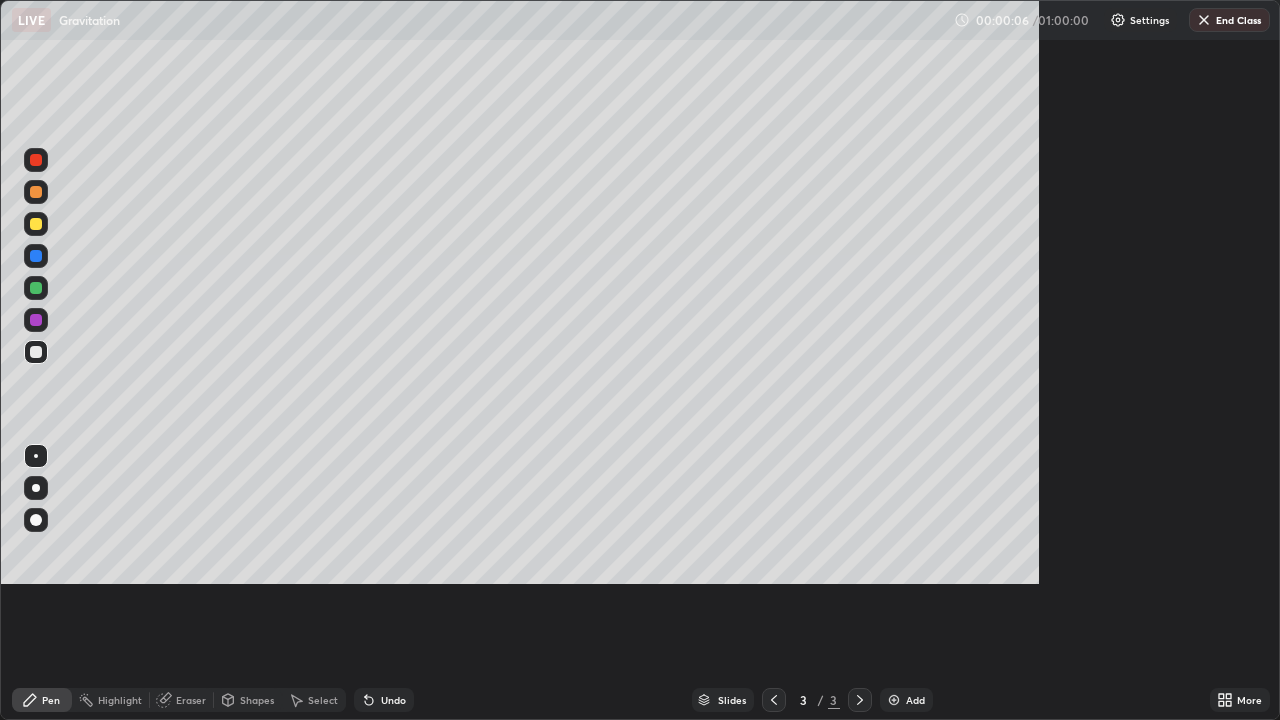 scroll, scrollTop: 99280, scrollLeft: 98720, axis: both 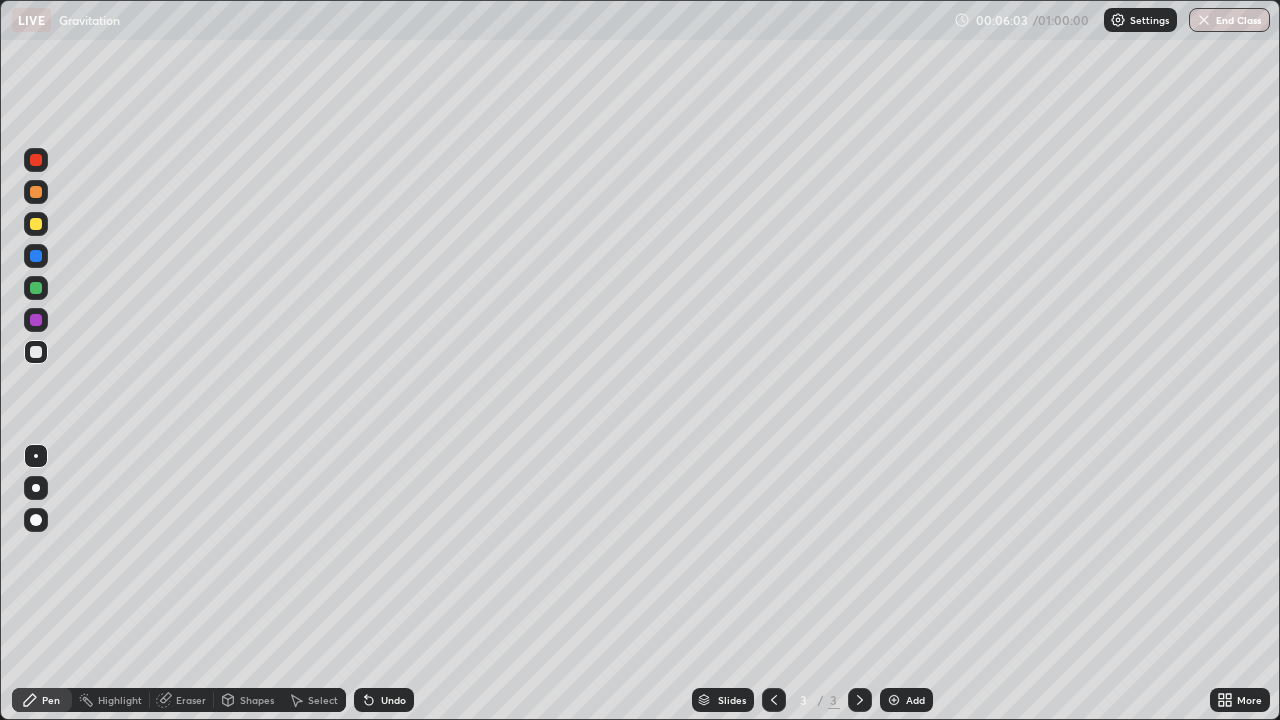 click on "Pen" at bounding box center [51, 700] 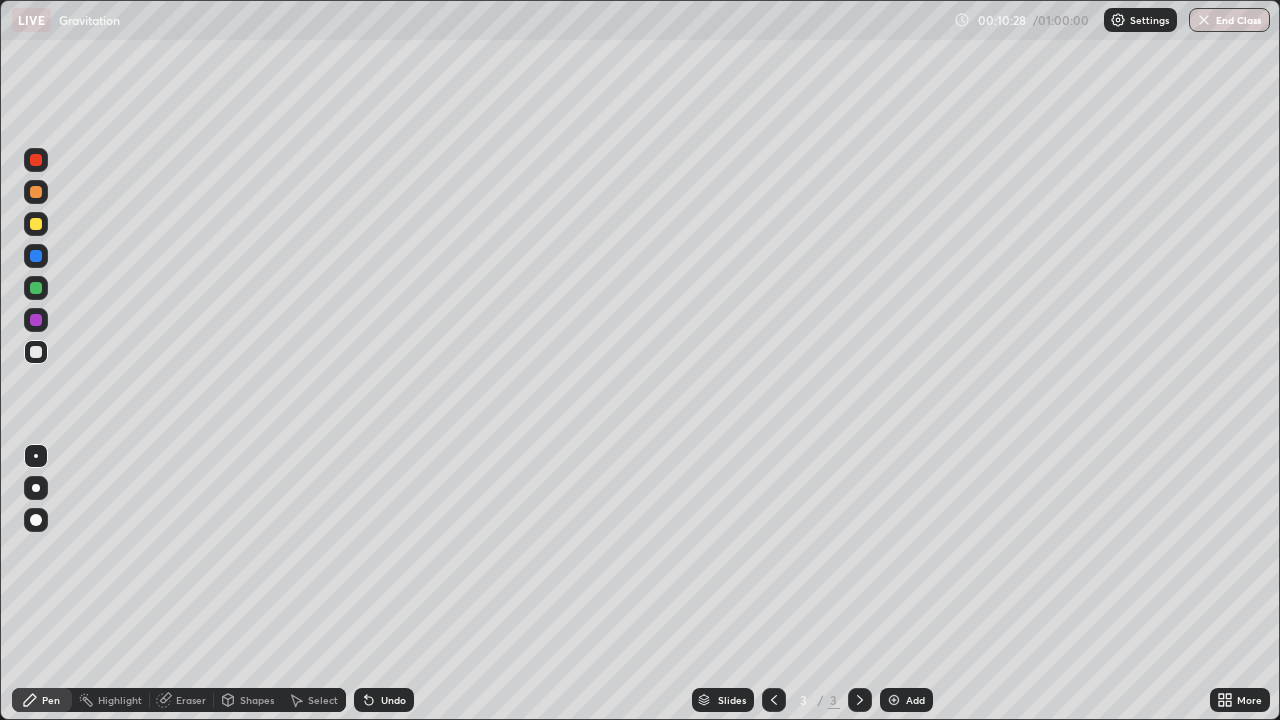 click on "Undo" at bounding box center (393, 700) 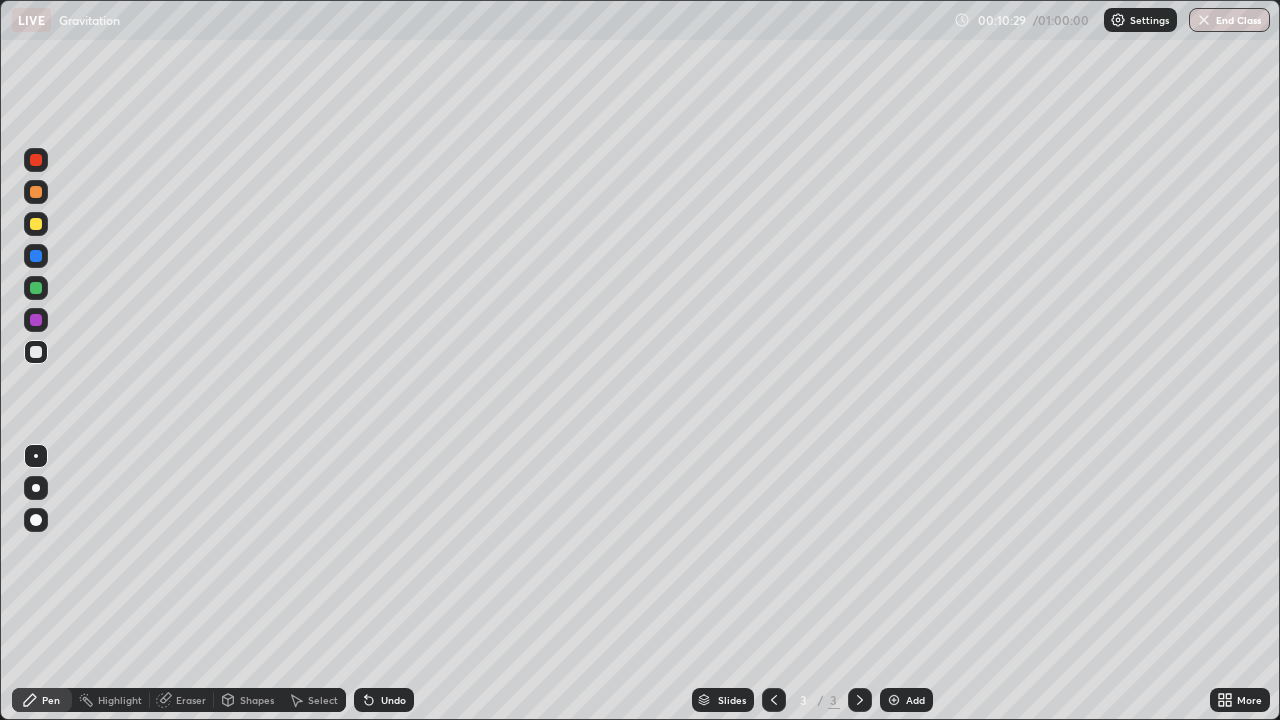 click on "Undo" at bounding box center (384, 700) 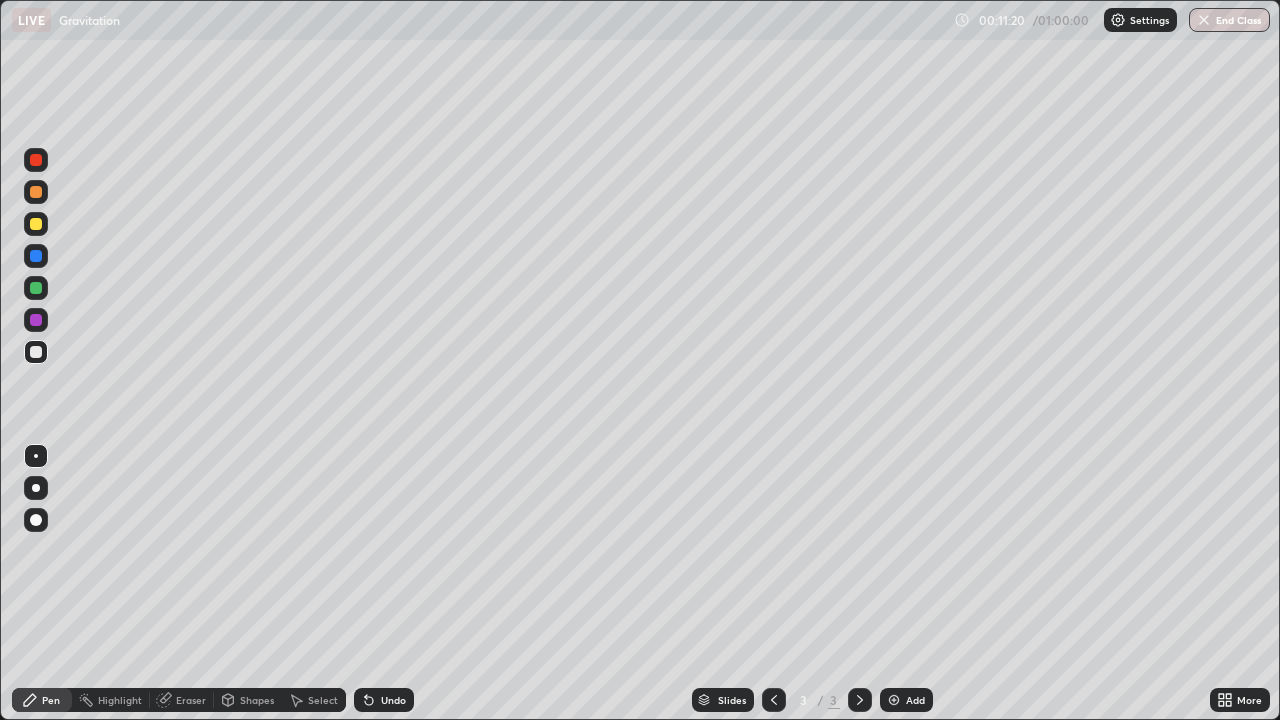 click on "Undo" at bounding box center (393, 700) 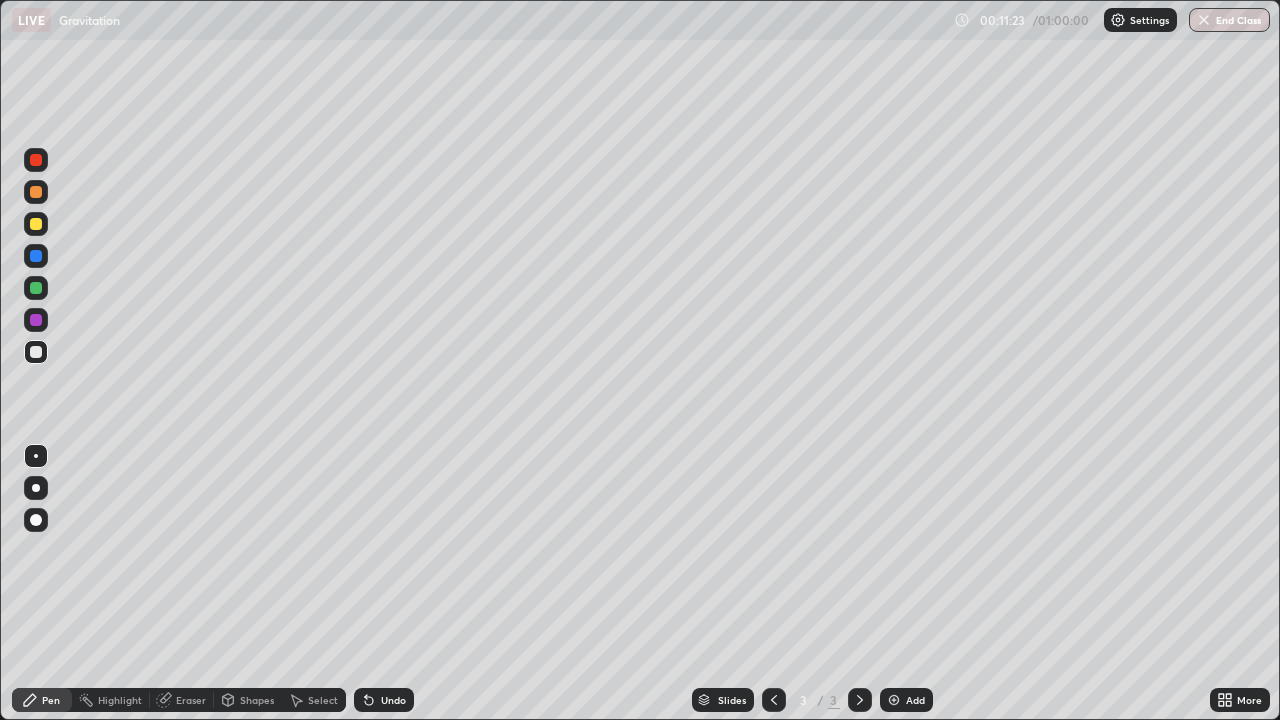 click on "Undo" at bounding box center [393, 700] 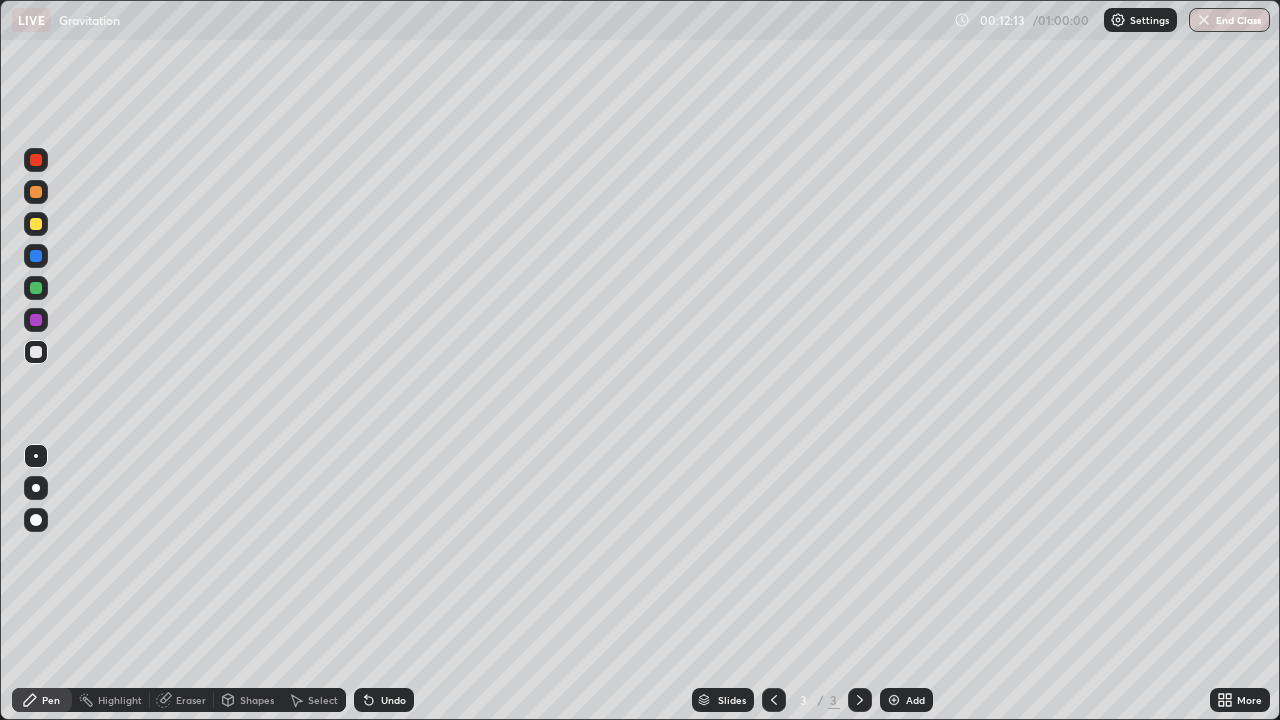 click on "Undo" at bounding box center [393, 700] 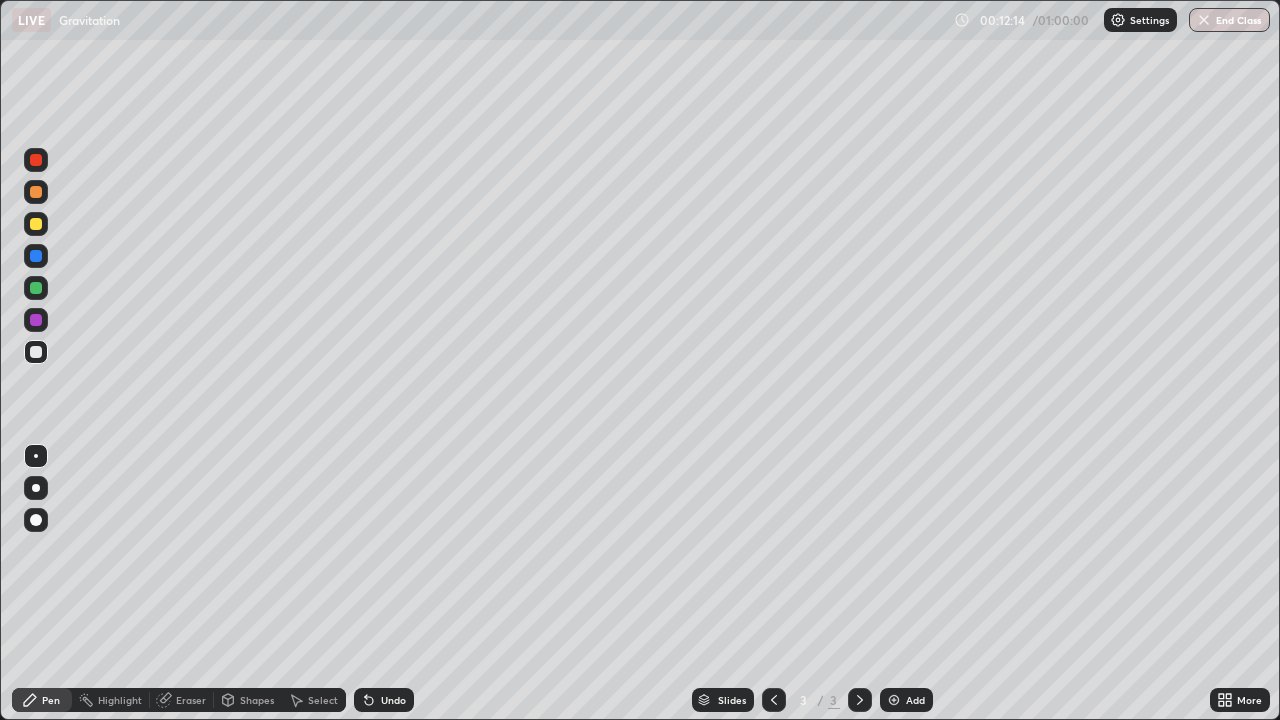 click on "Undo" at bounding box center [393, 700] 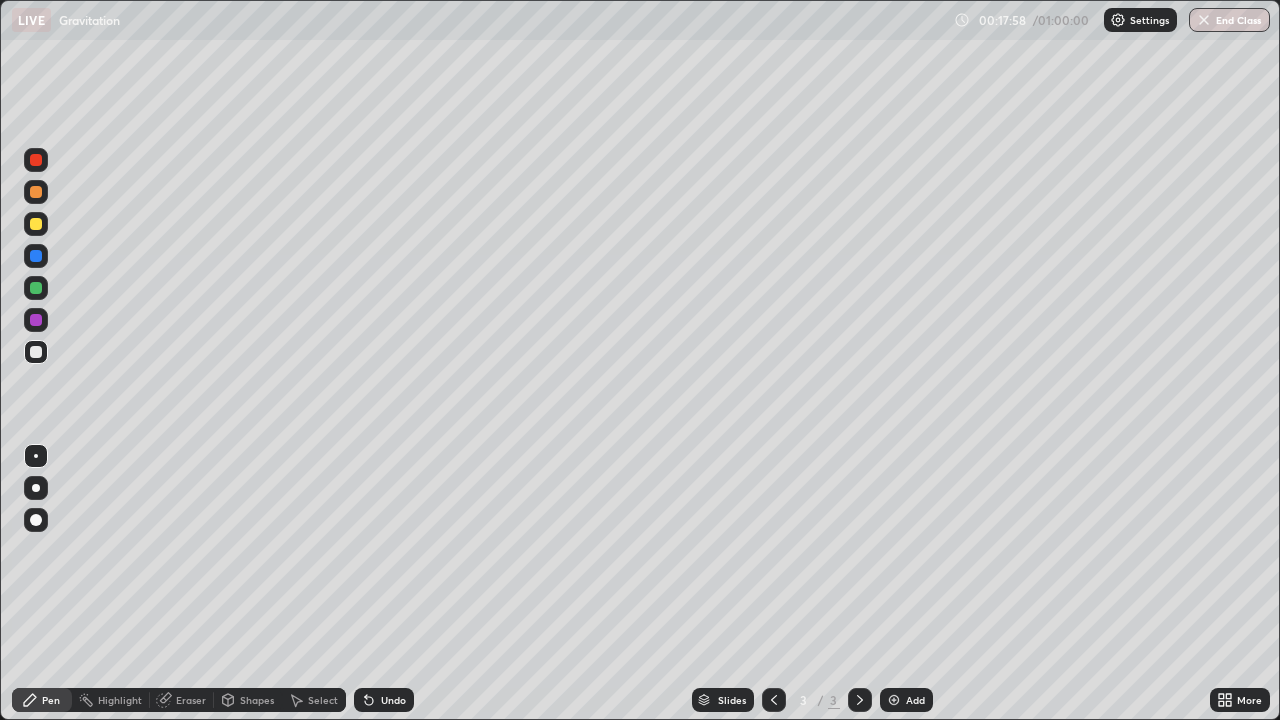 click at bounding box center [894, 700] 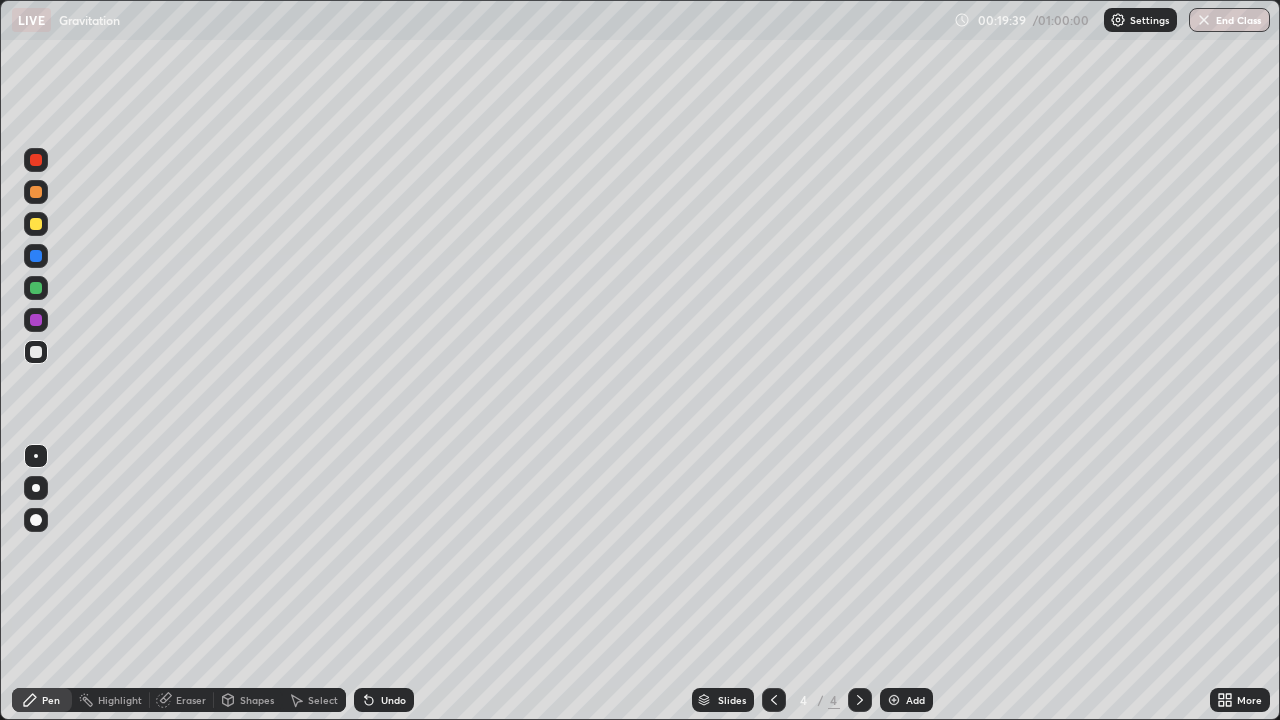 click at bounding box center (36, 256) 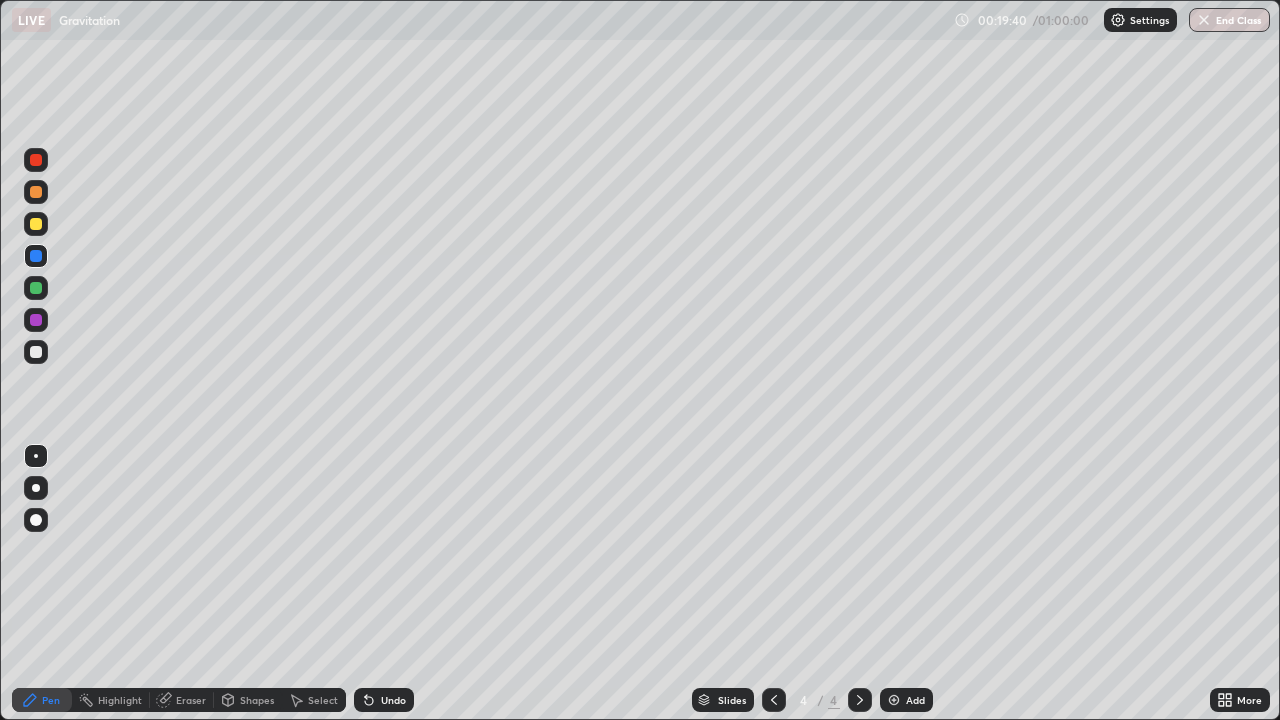 click at bounding box center [36, 224] 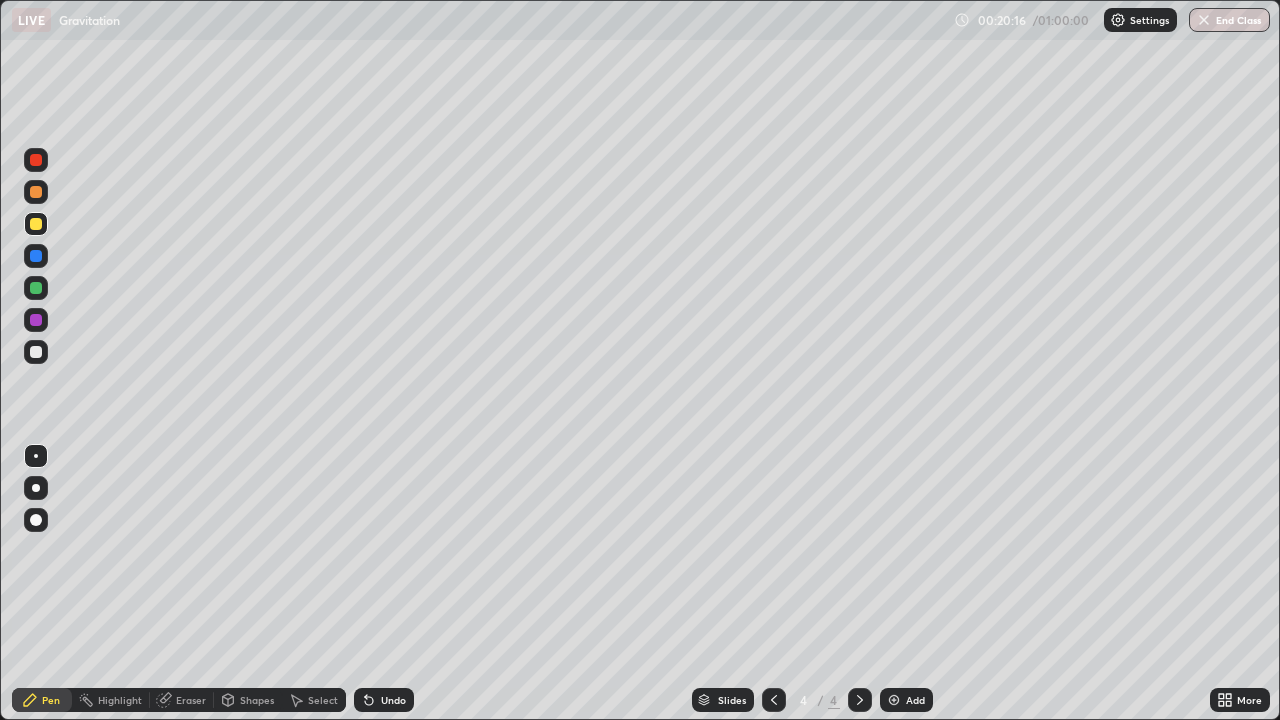 click 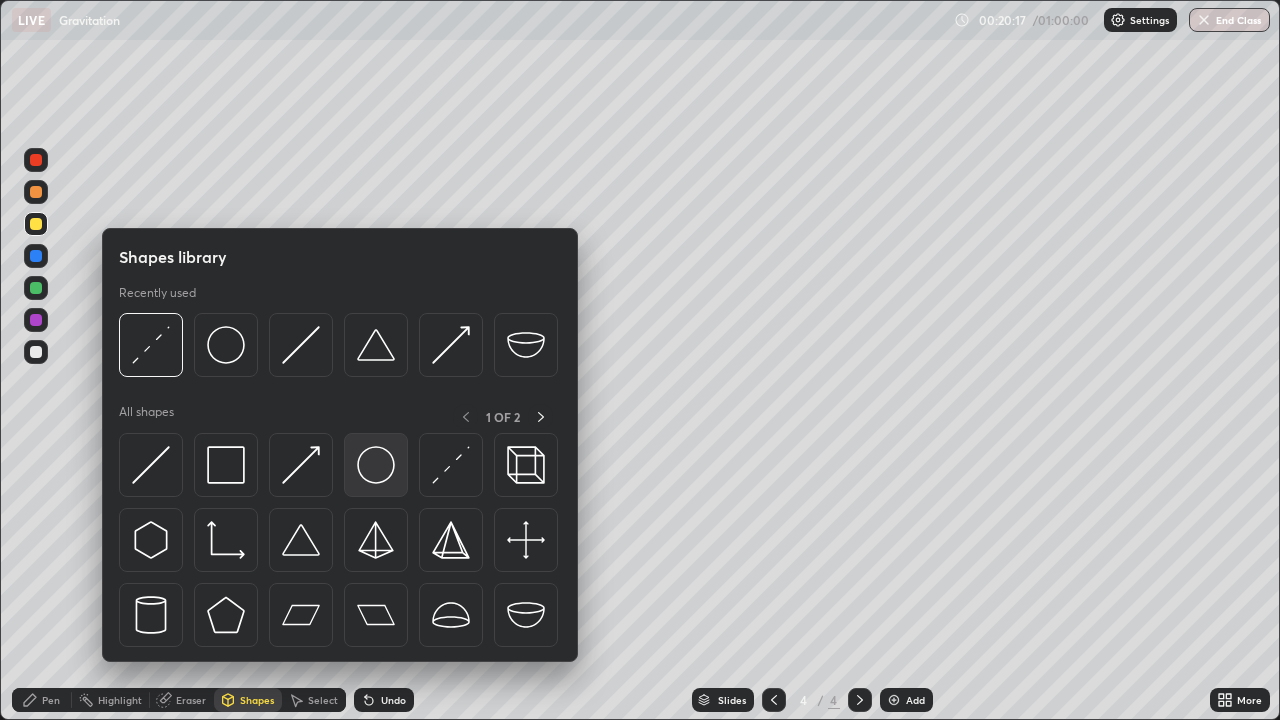 click at bounding box center (376, 465) 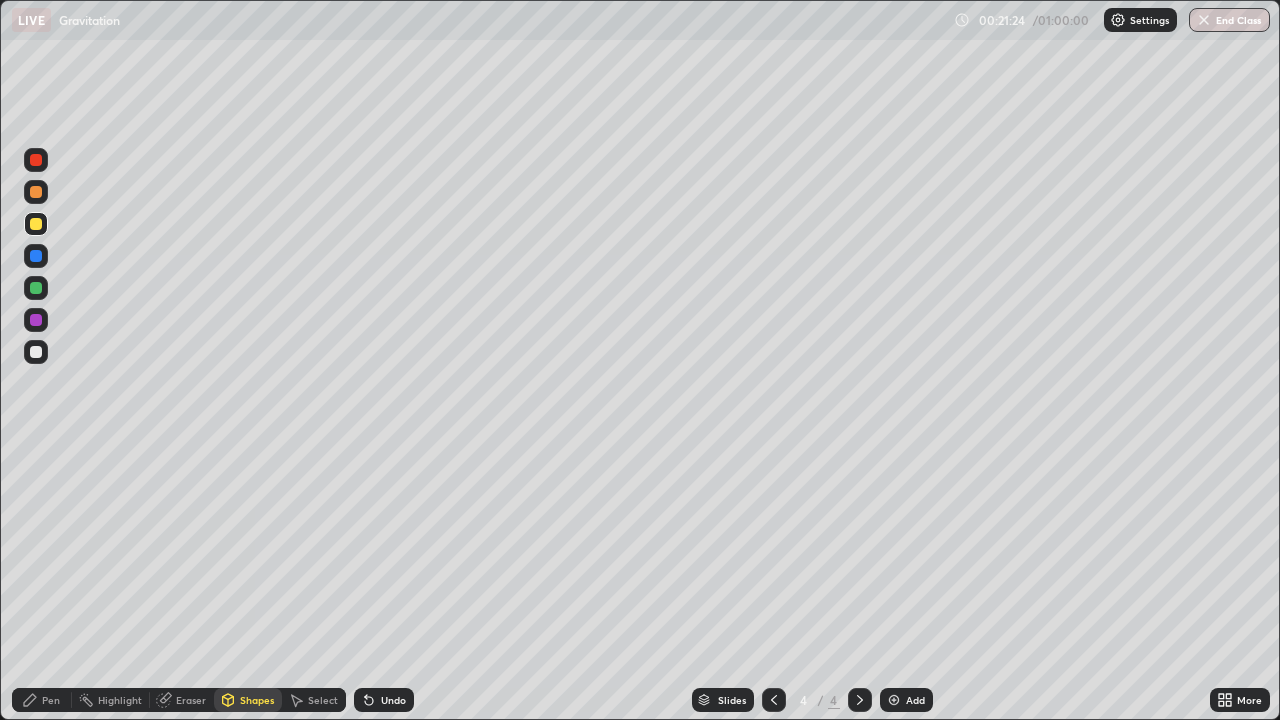 click on "Pen" at bounding box center [42, 700] 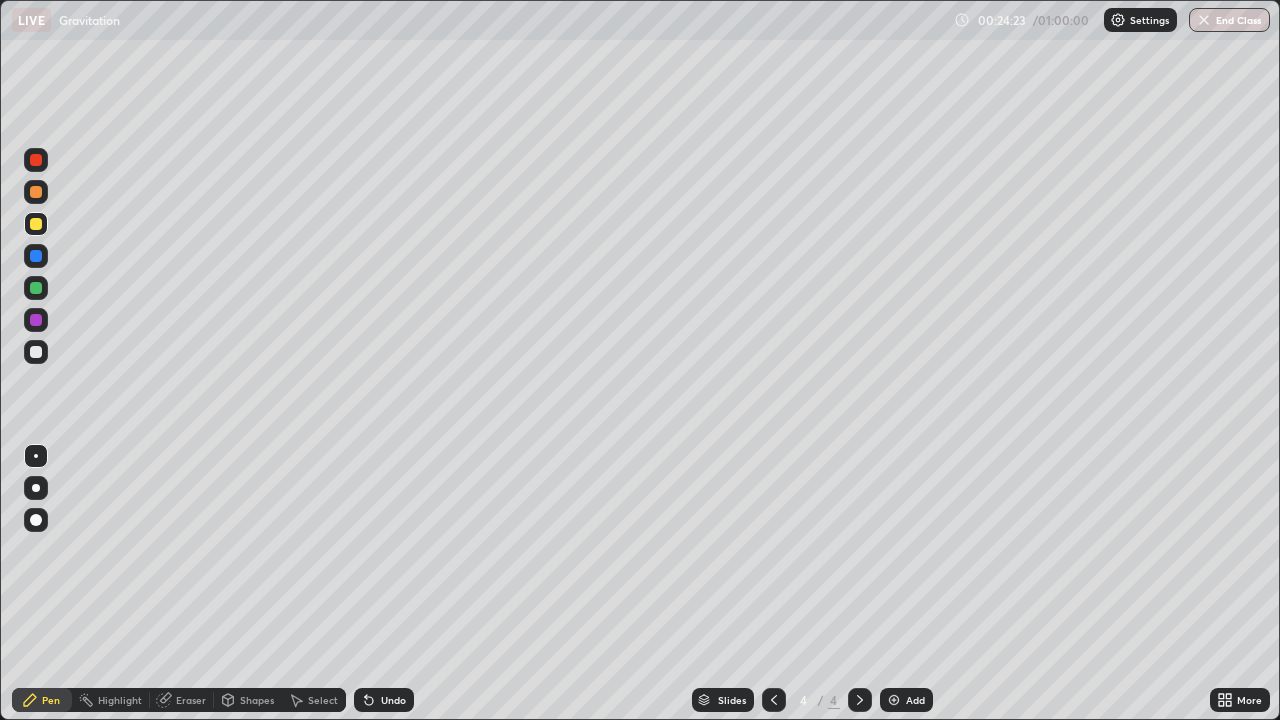 click 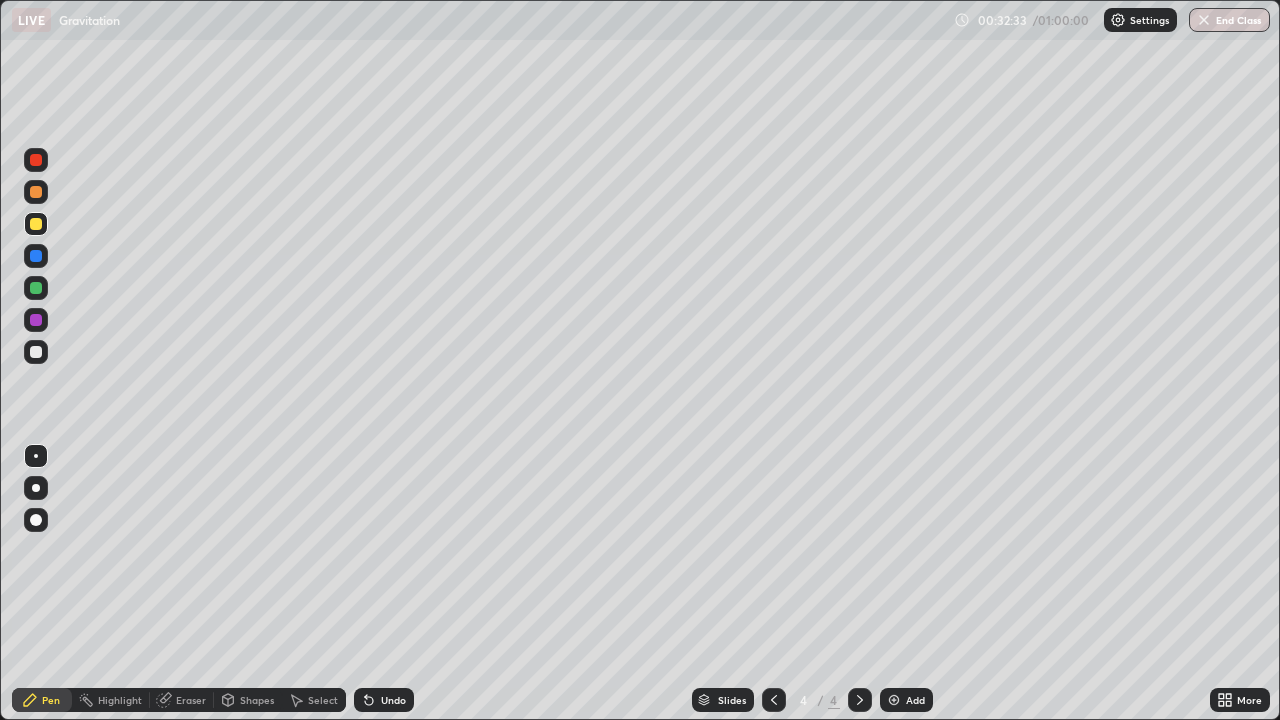click on "Add" at bounding box center (906, 700) 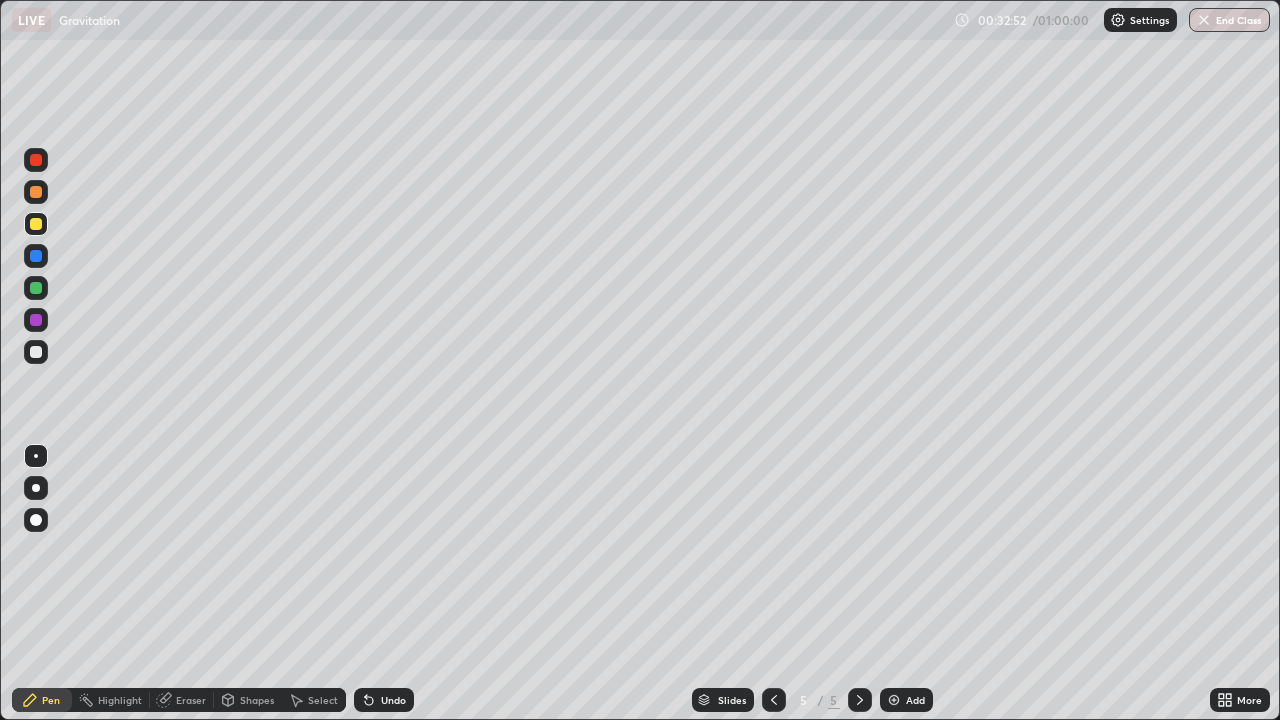 click on "Shapes" at bounding box center (257, 700) 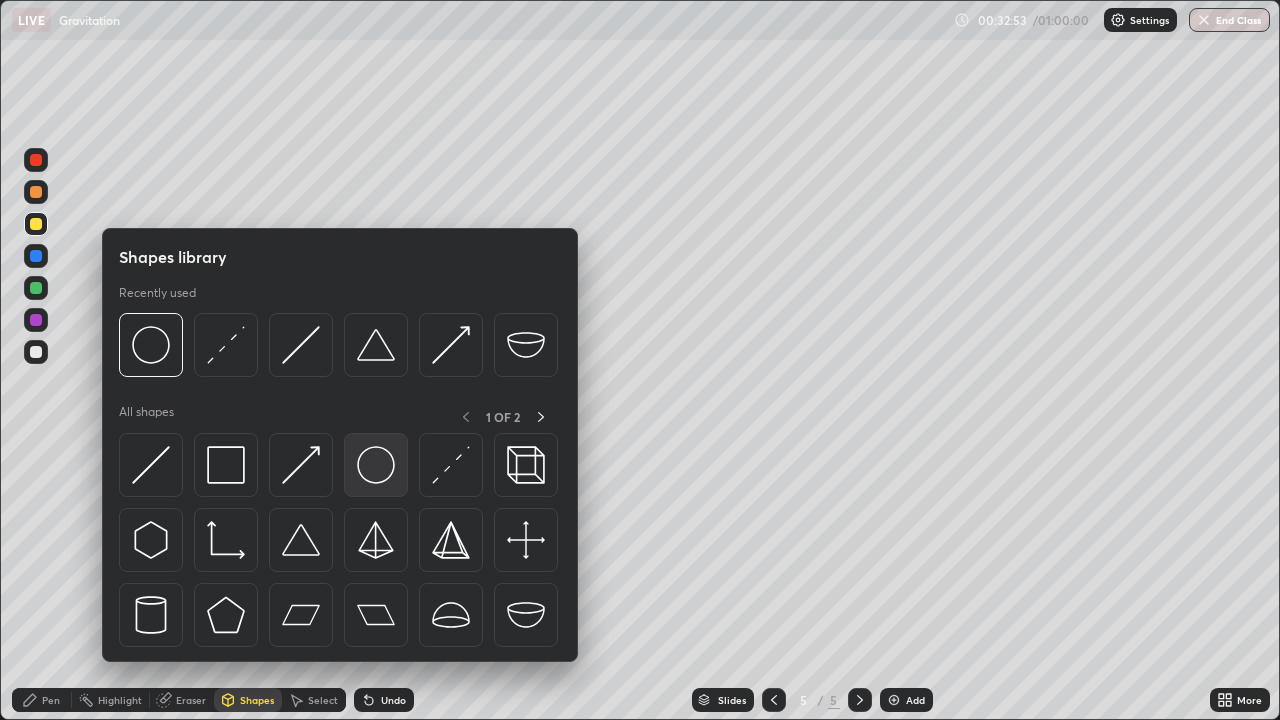 click at bounding box center [376, 465] 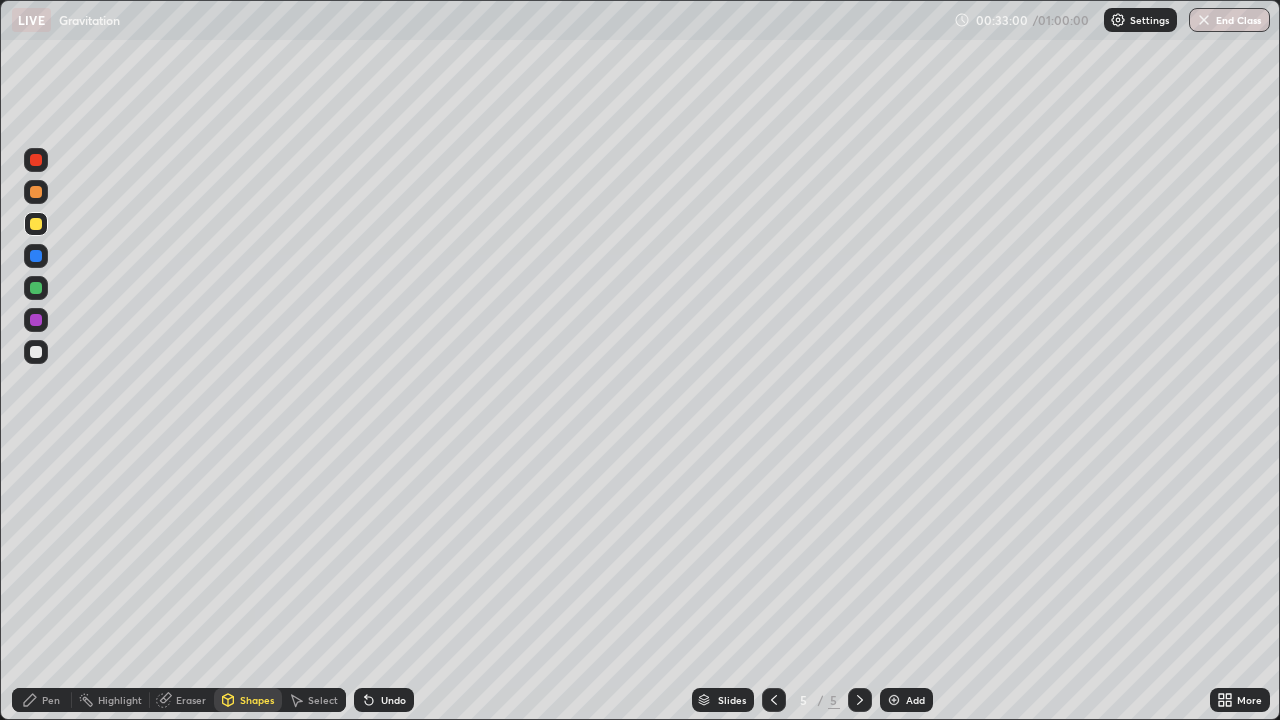 click on "Pen" at bounding box center (42, 700) 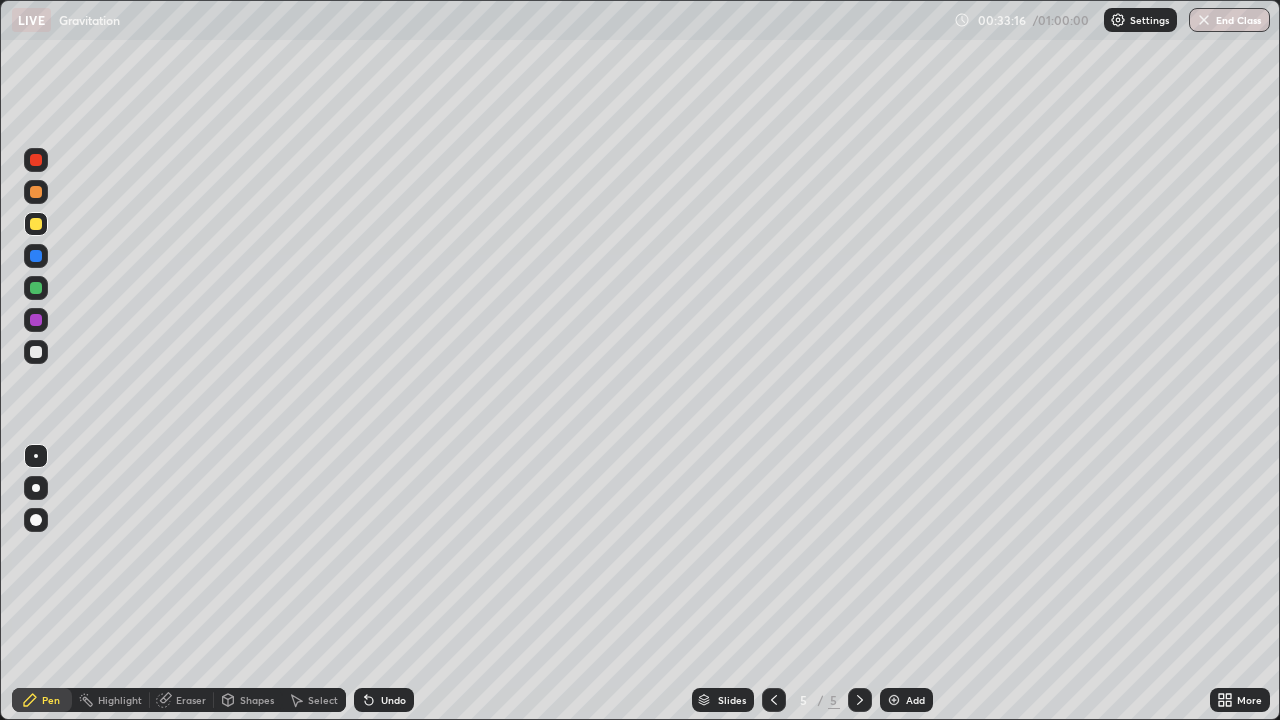 click 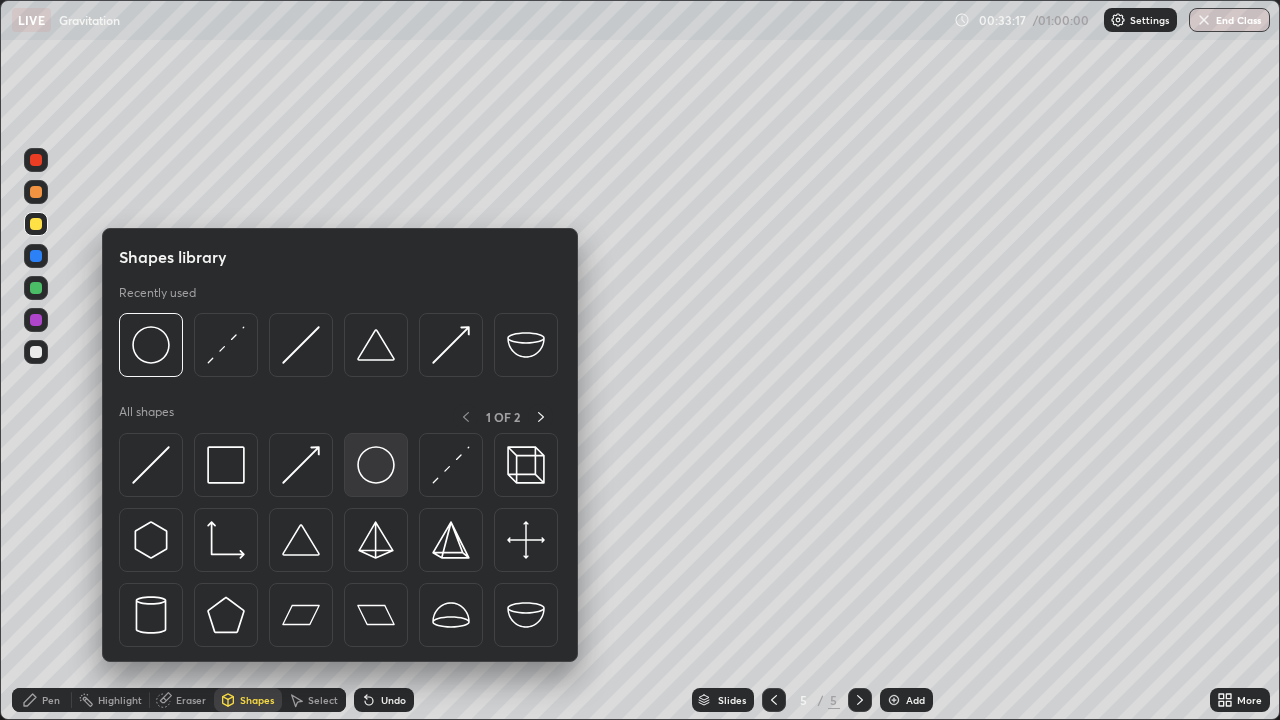 click at bounding box center (376, 465) 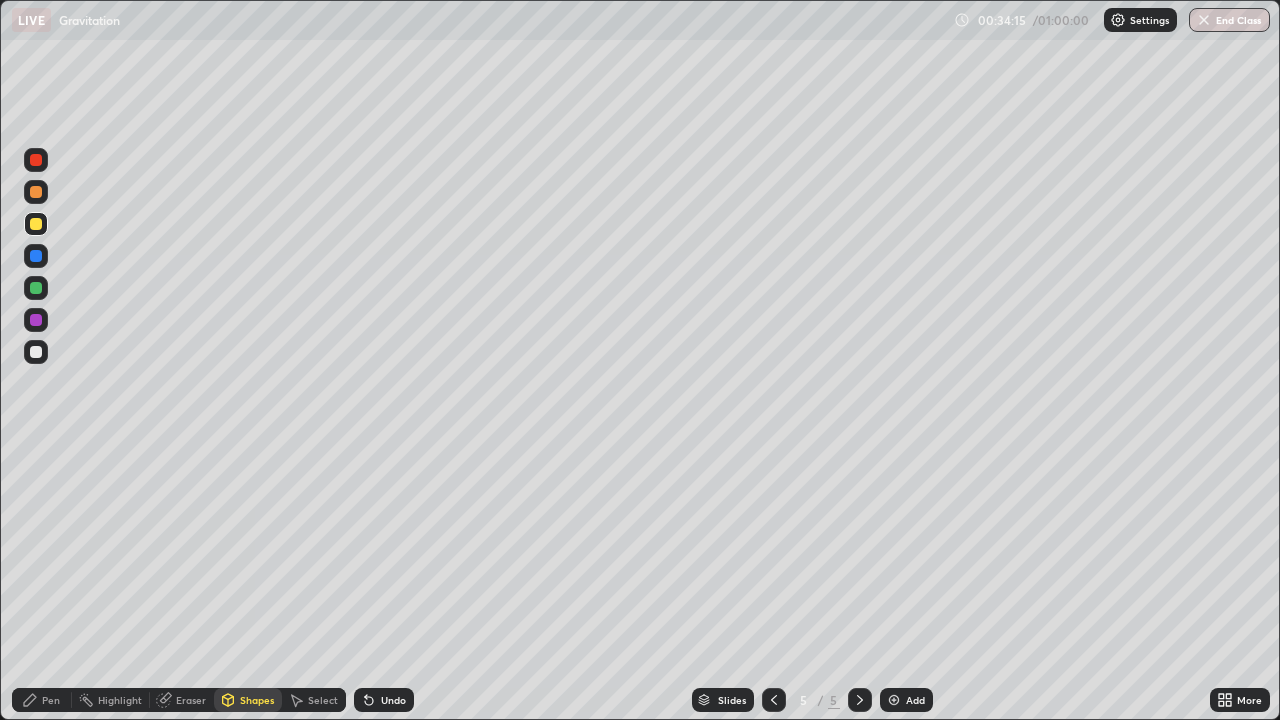 click on "Pen" at bounding box center [51, 700] 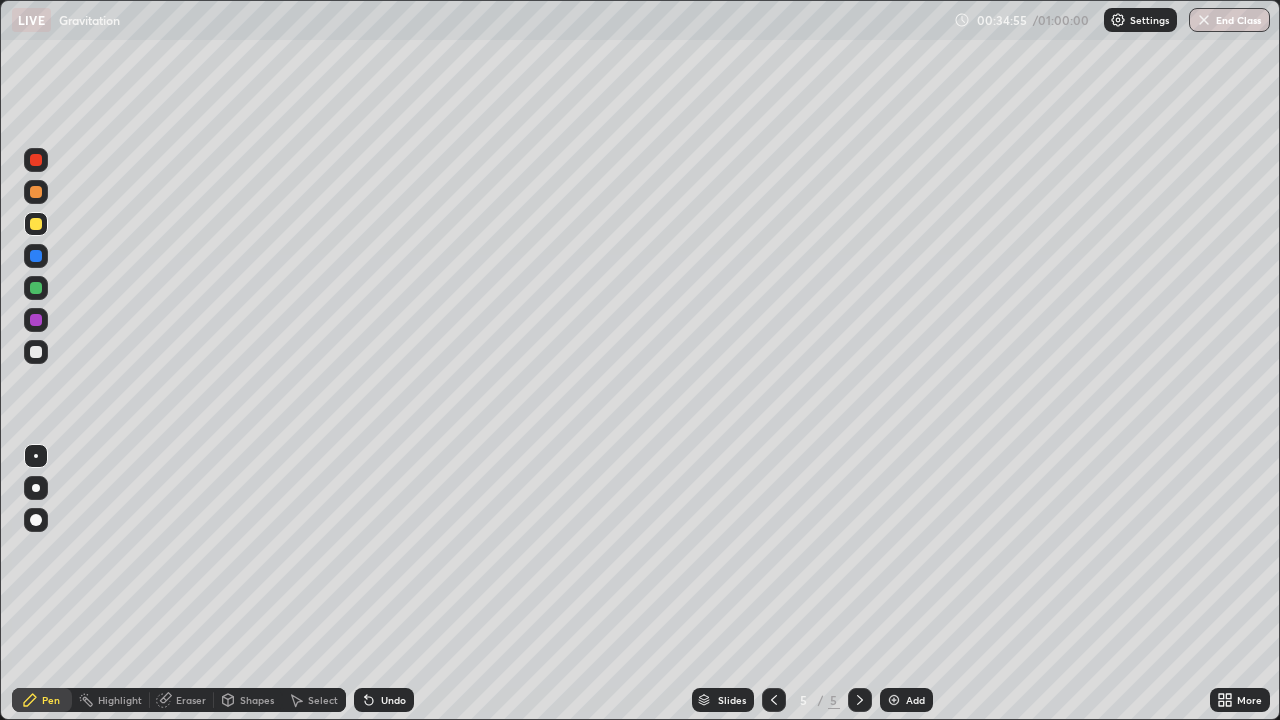 click on "Shapes" at bounding box center (248, 700) 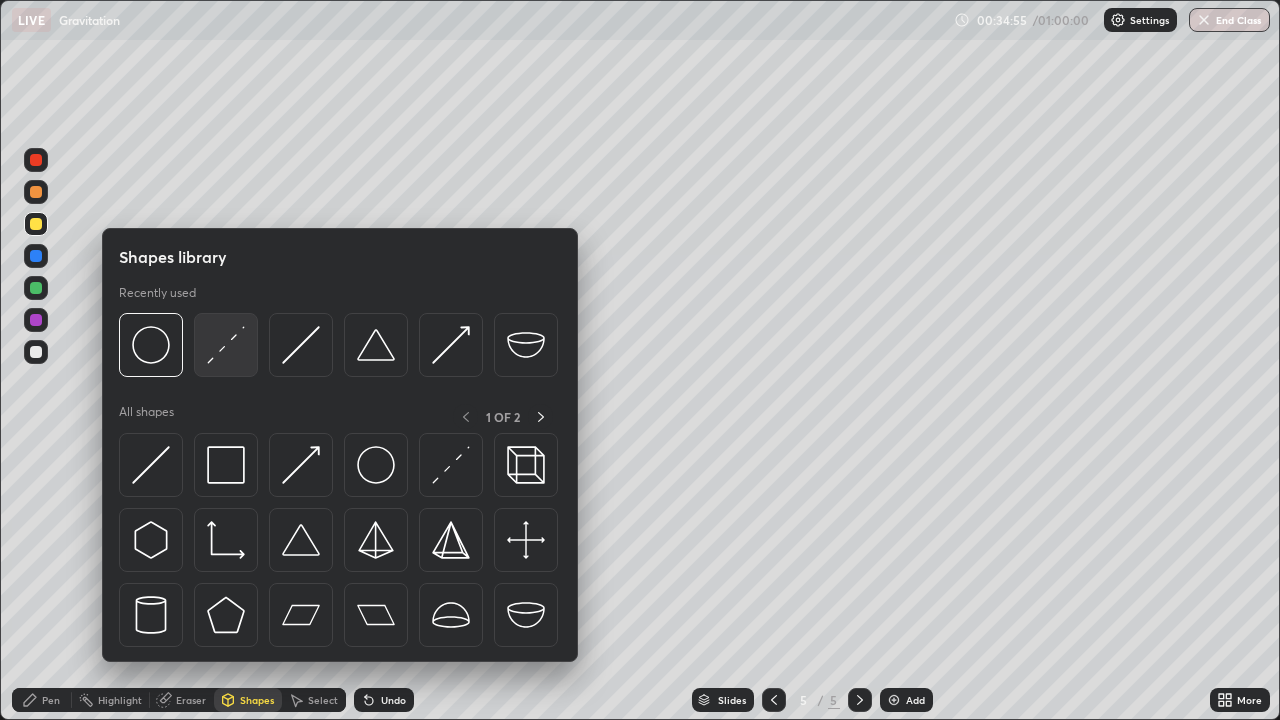 click at bounding box center [226, 345] 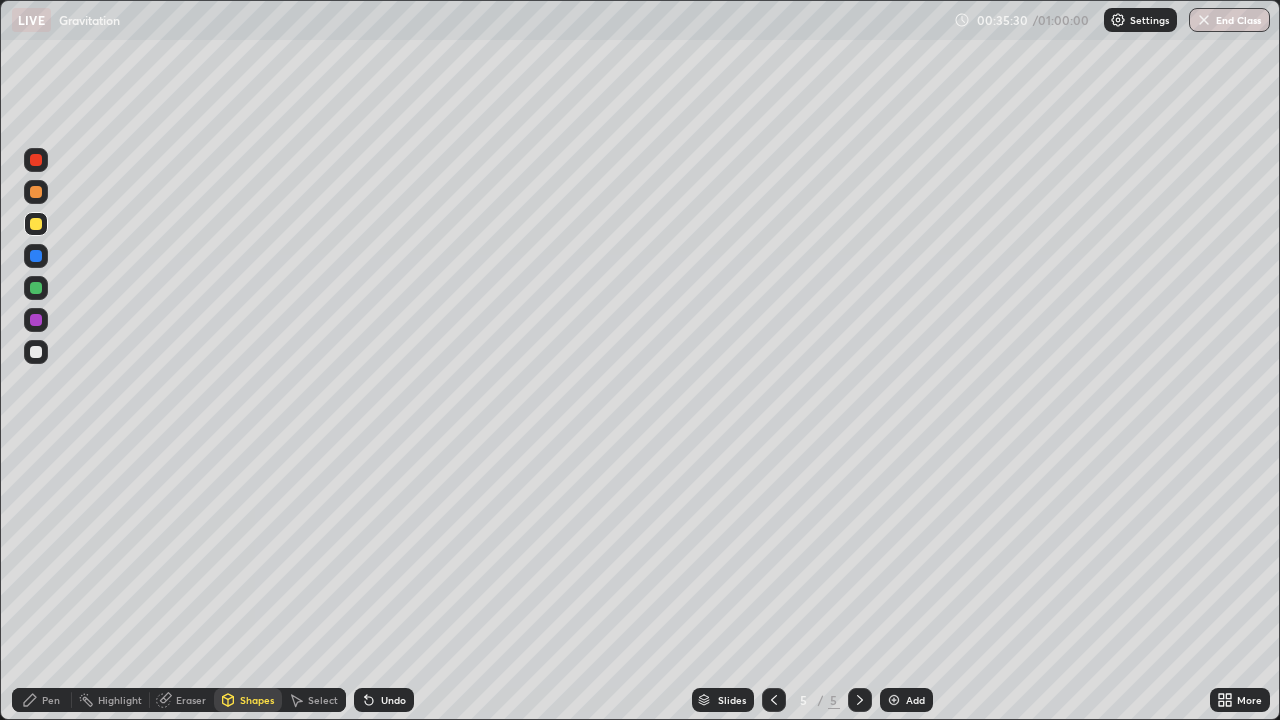click 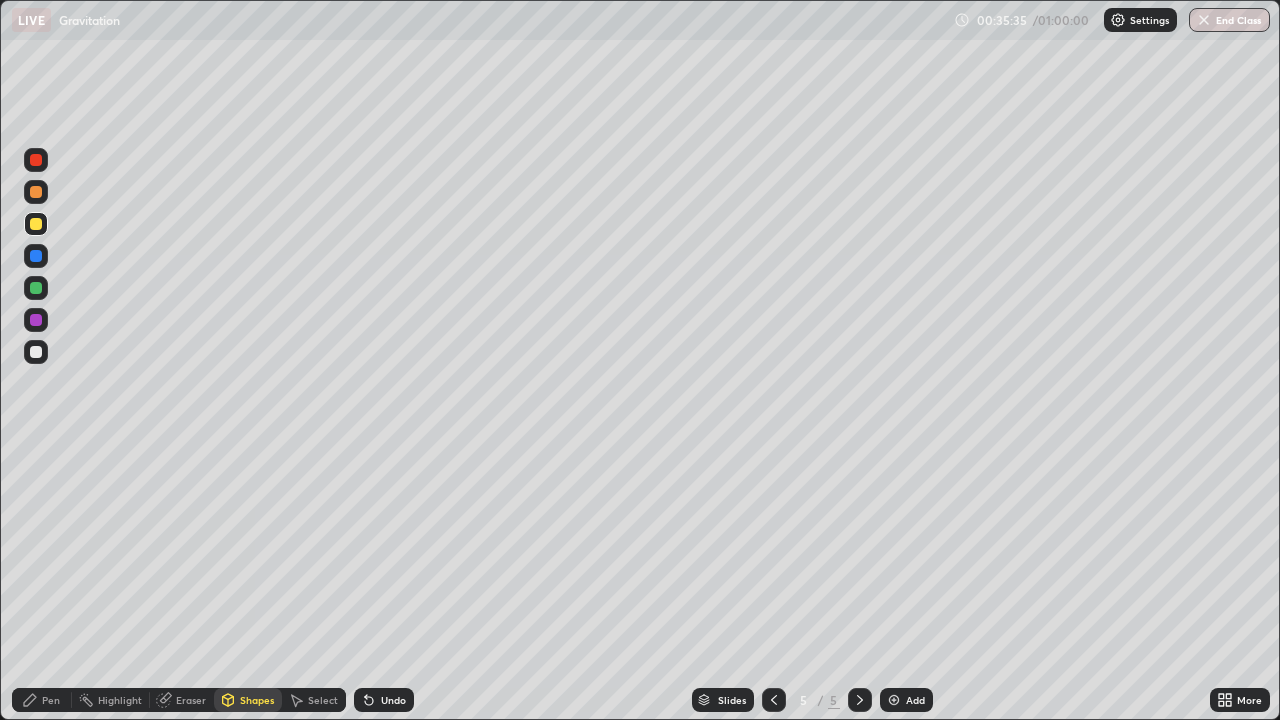 click on "Pen" at bounding box center (42, 700) 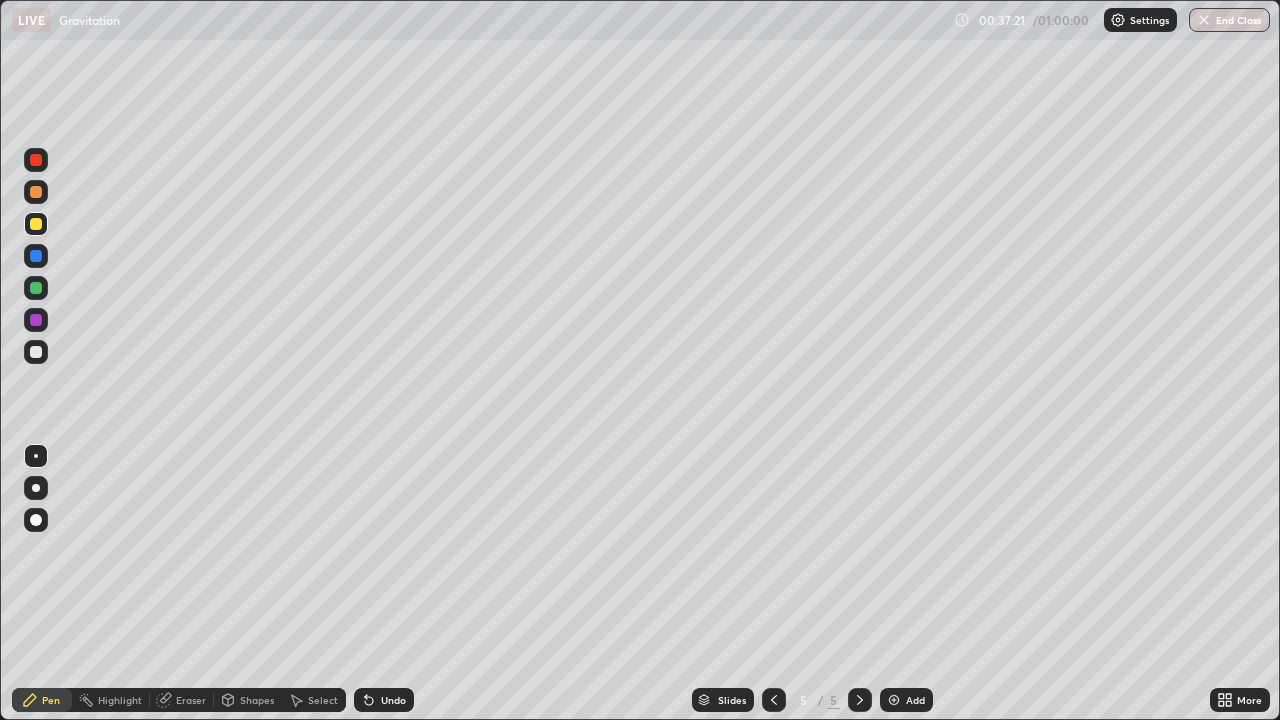 click on "Shapes" at bounding box center [257, 700] 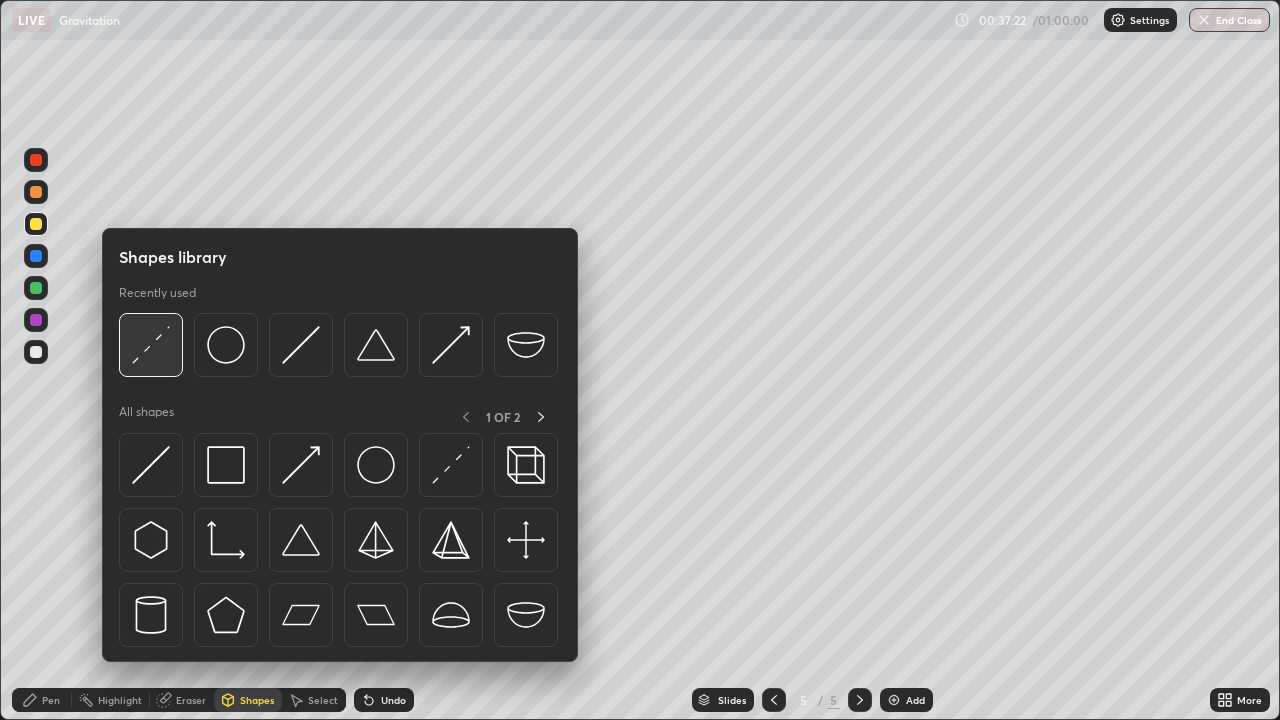click at bounding box center [151, 345] 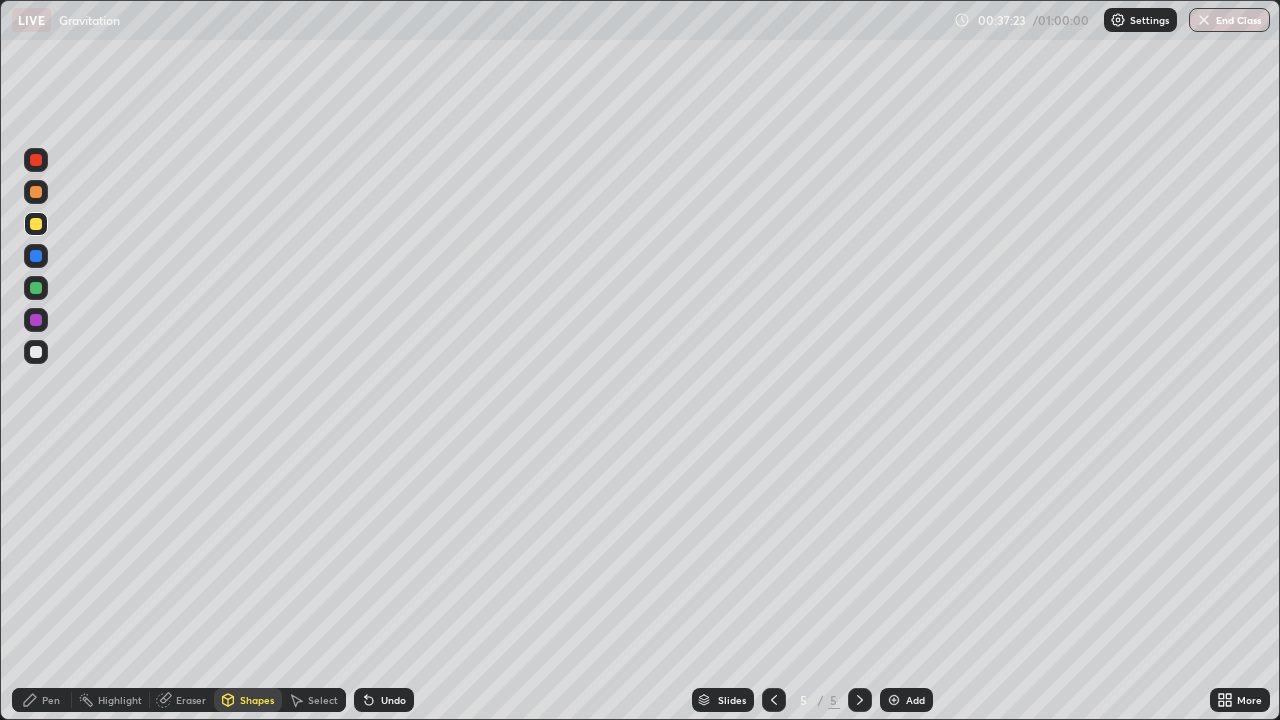 click at bounding box center (36, 288) 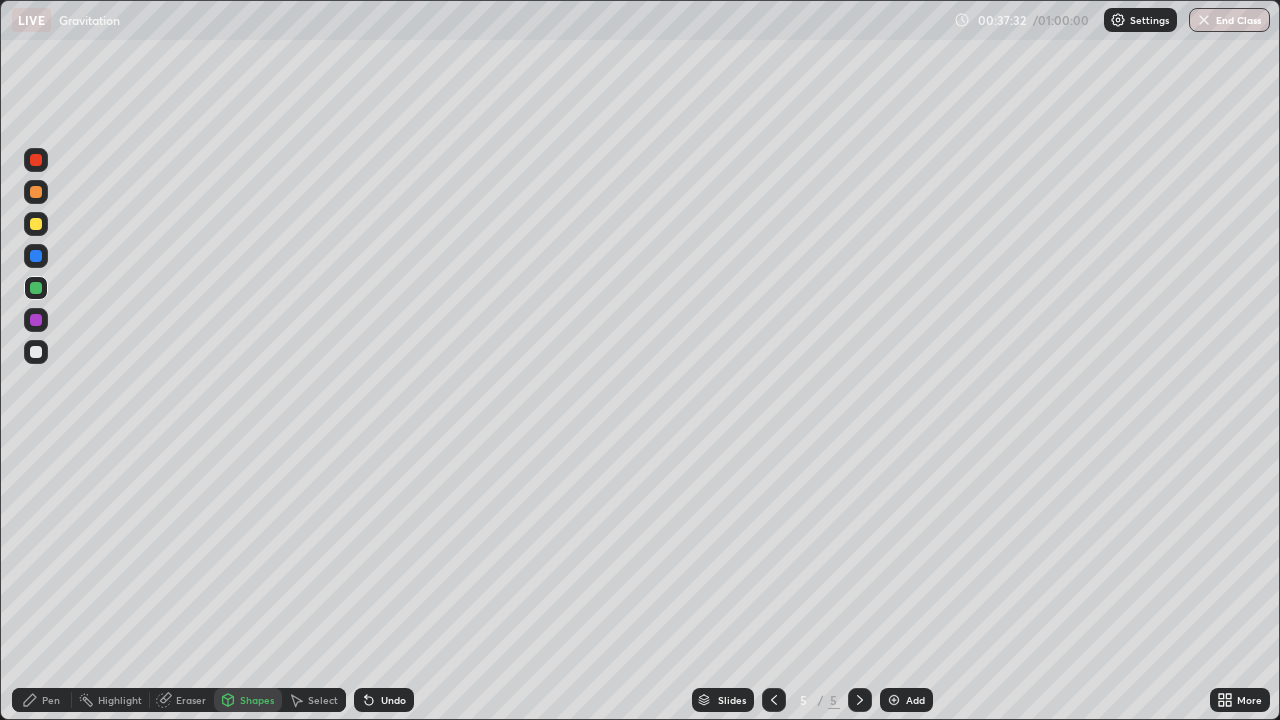 click on "Pen" at bounding box center [51, 700] 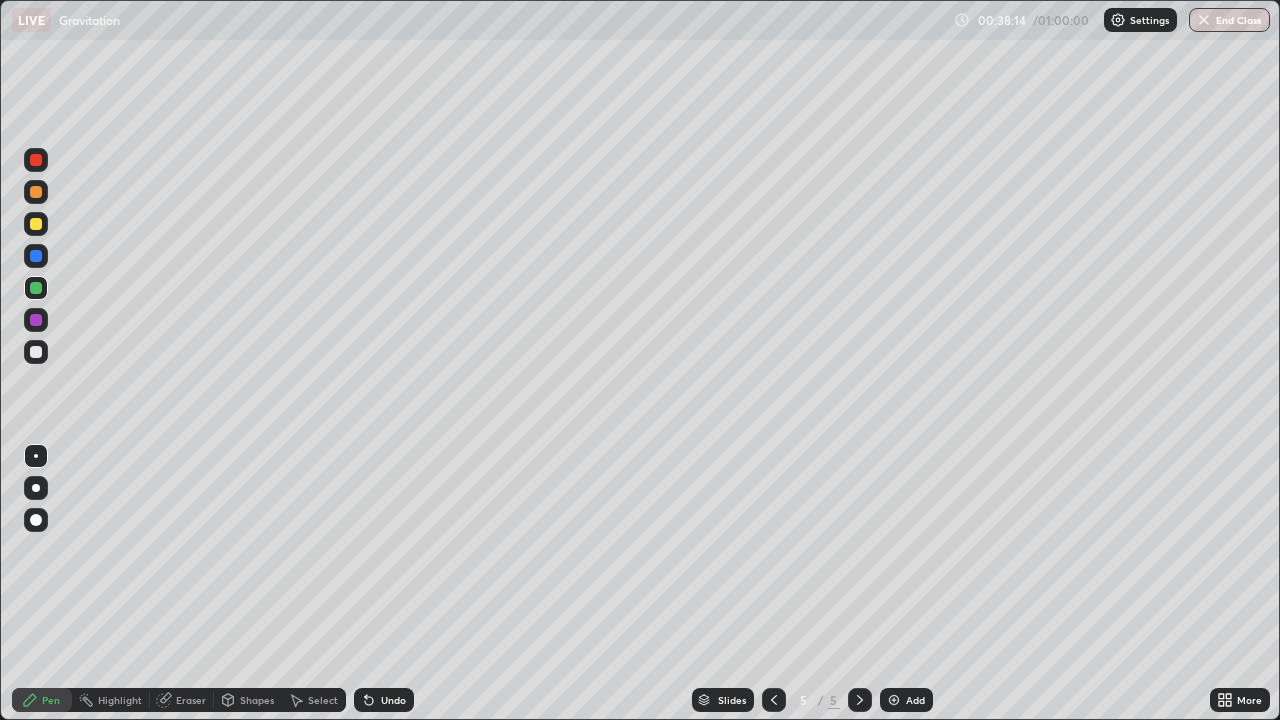 click on "Undo" at bounding box center [393, 700] 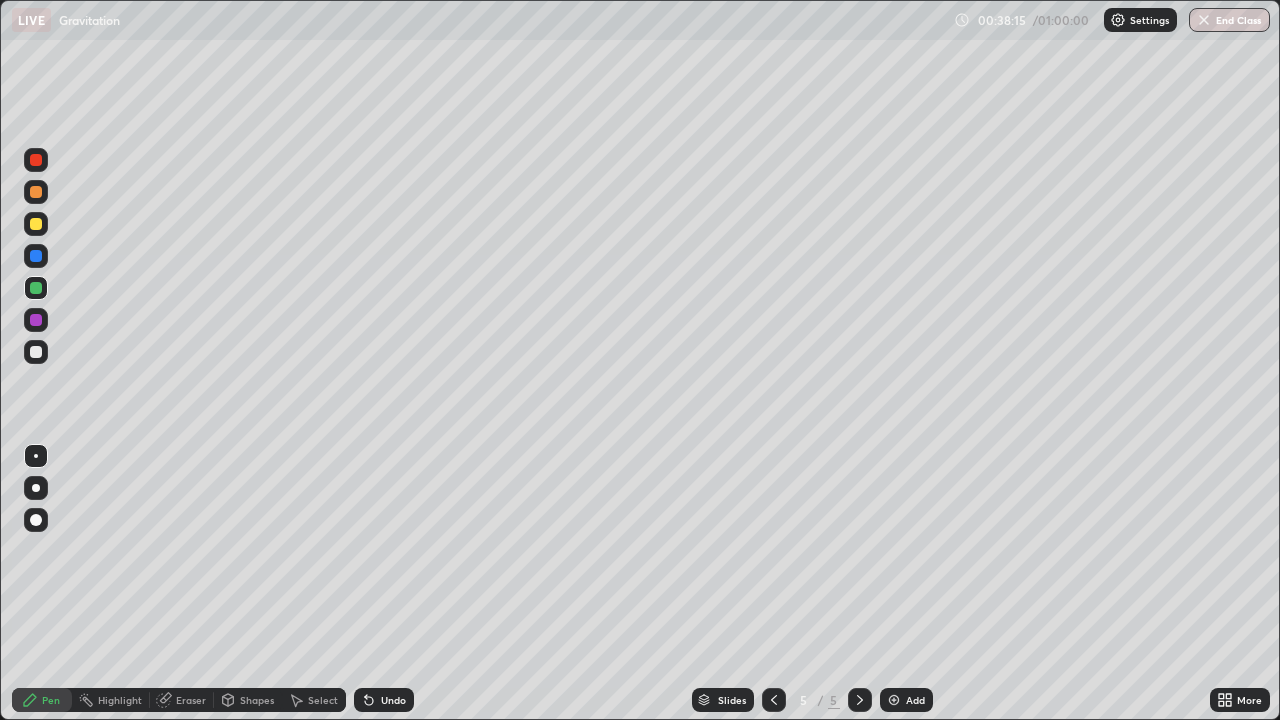 click on "Undo" at bounding box center [393, 700] 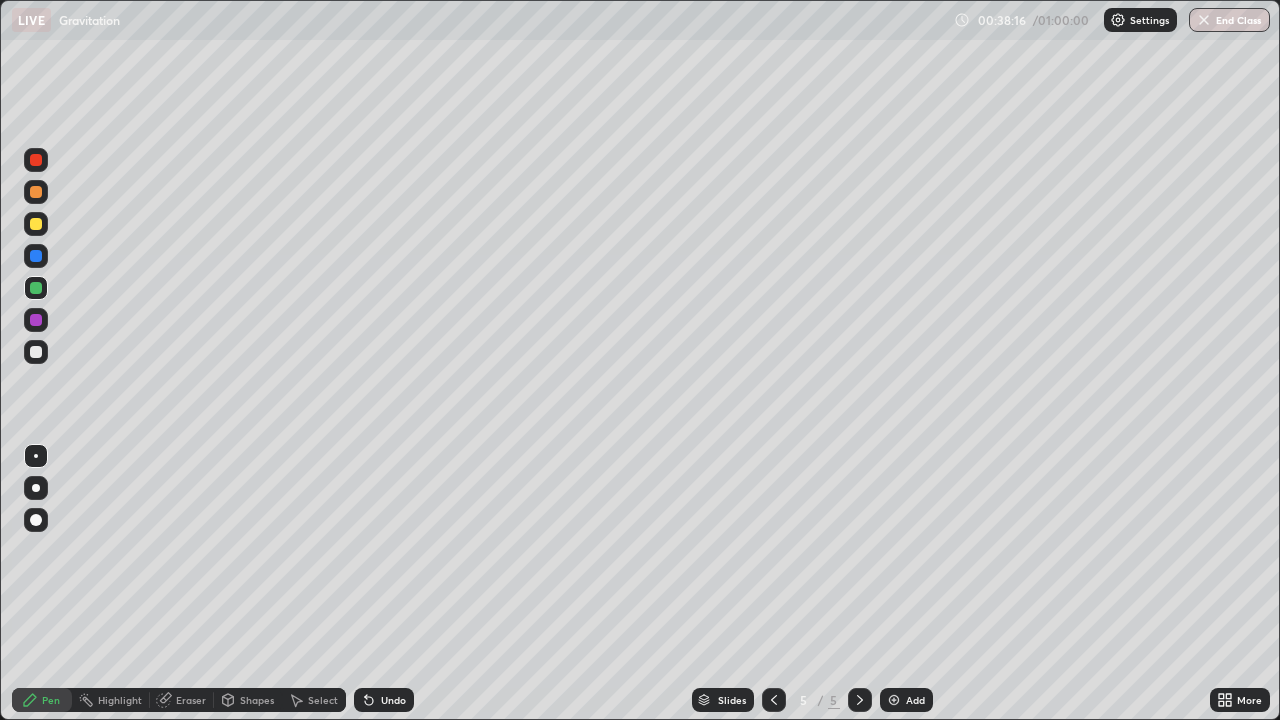 click on "Undo" at bounding box center [393, 700] 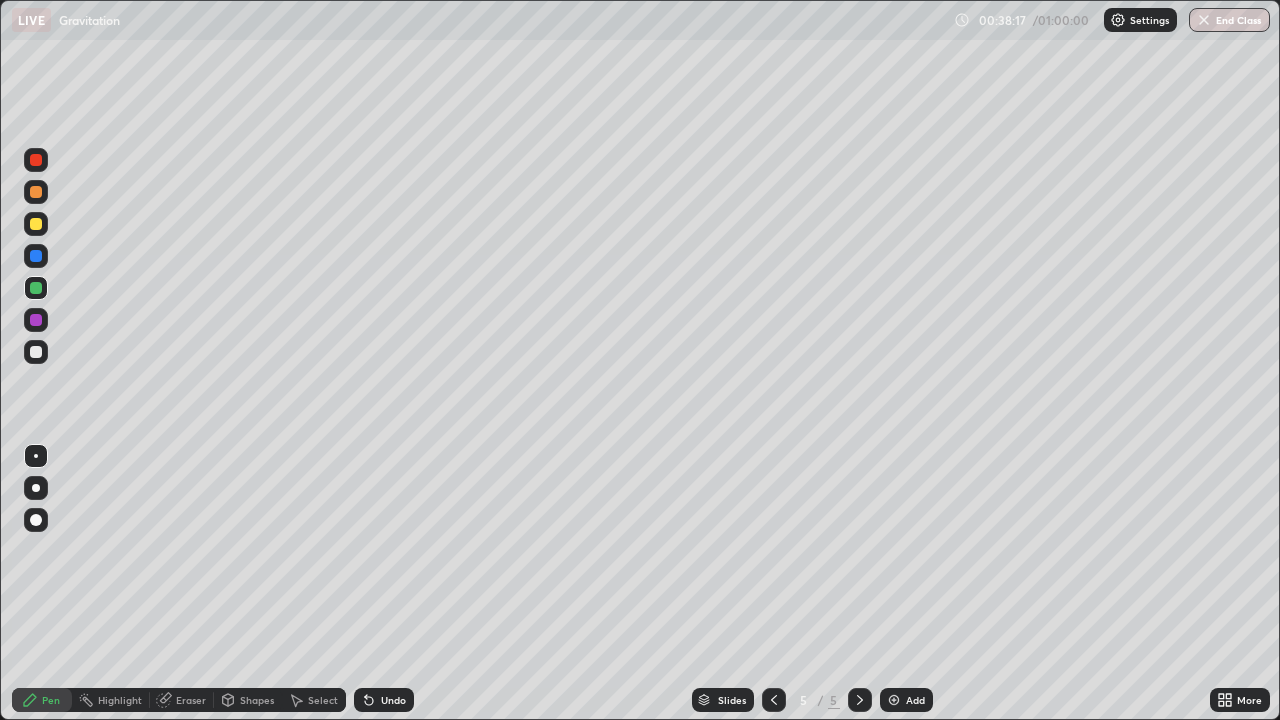 click on "Undo" at bounding box center (384, 700) 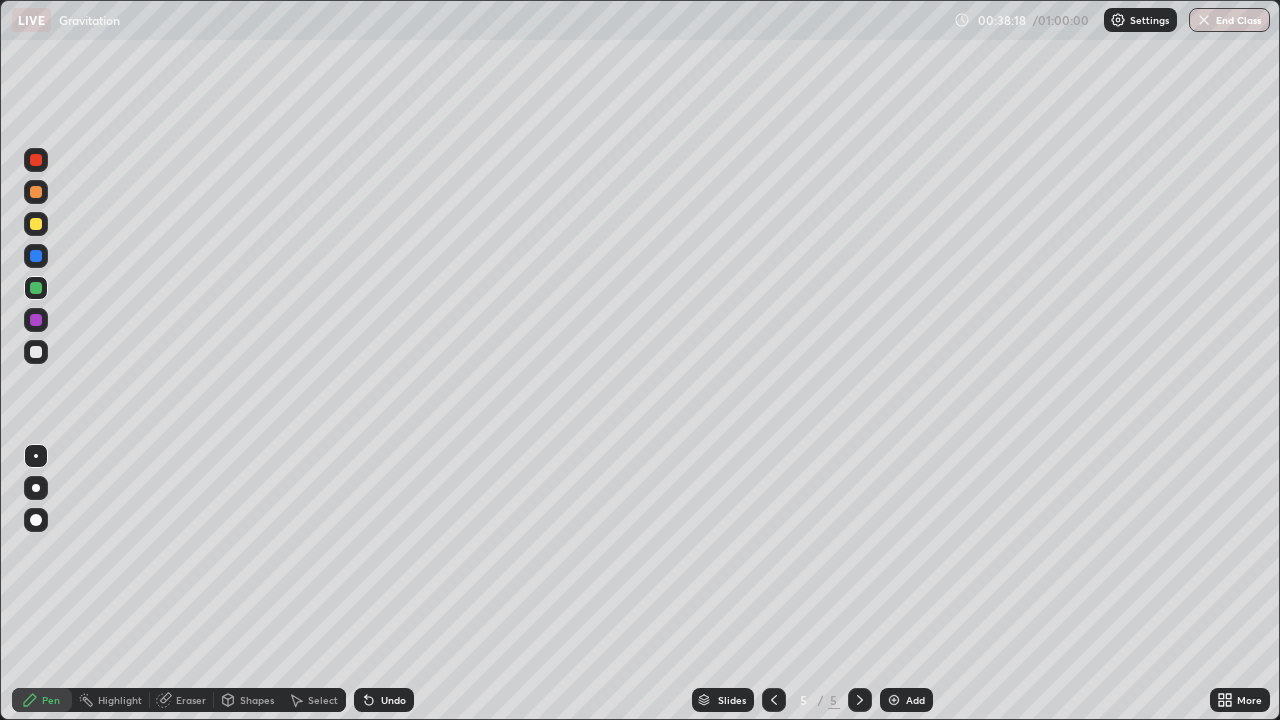 click on "Undo" at bounding box center (384, 700) 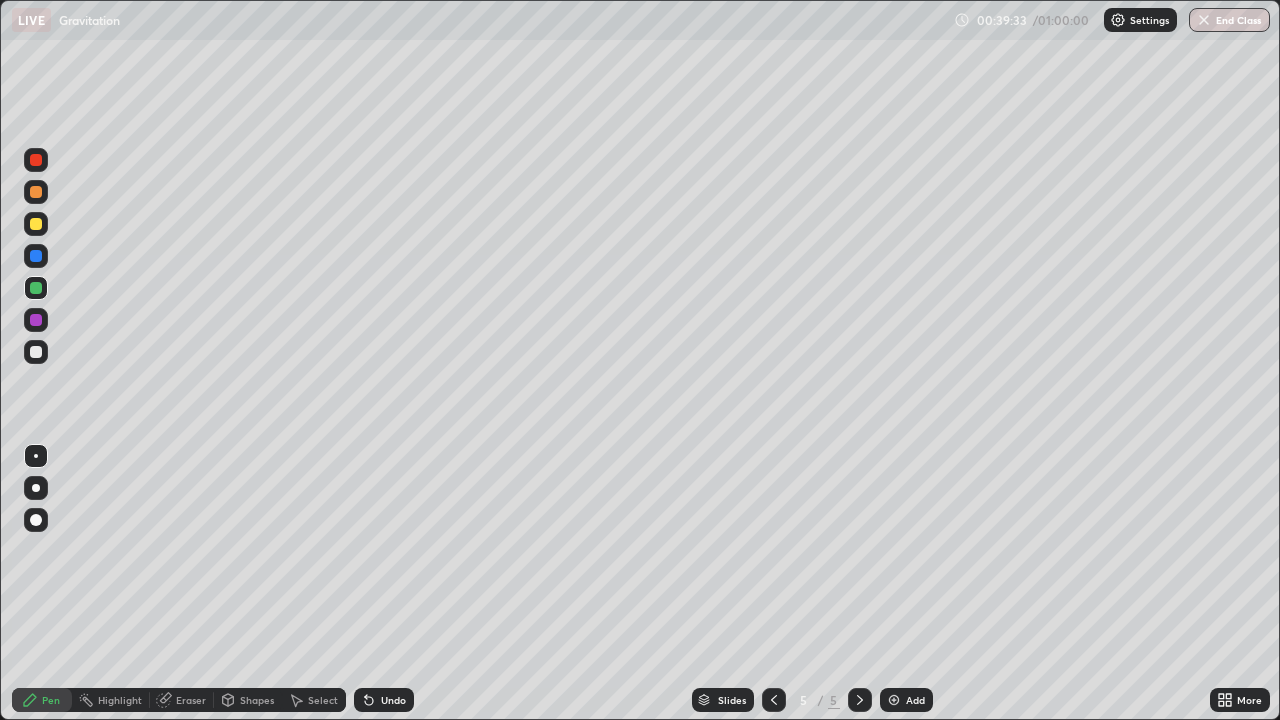 click on "Add" at bounding box center (915, 700) 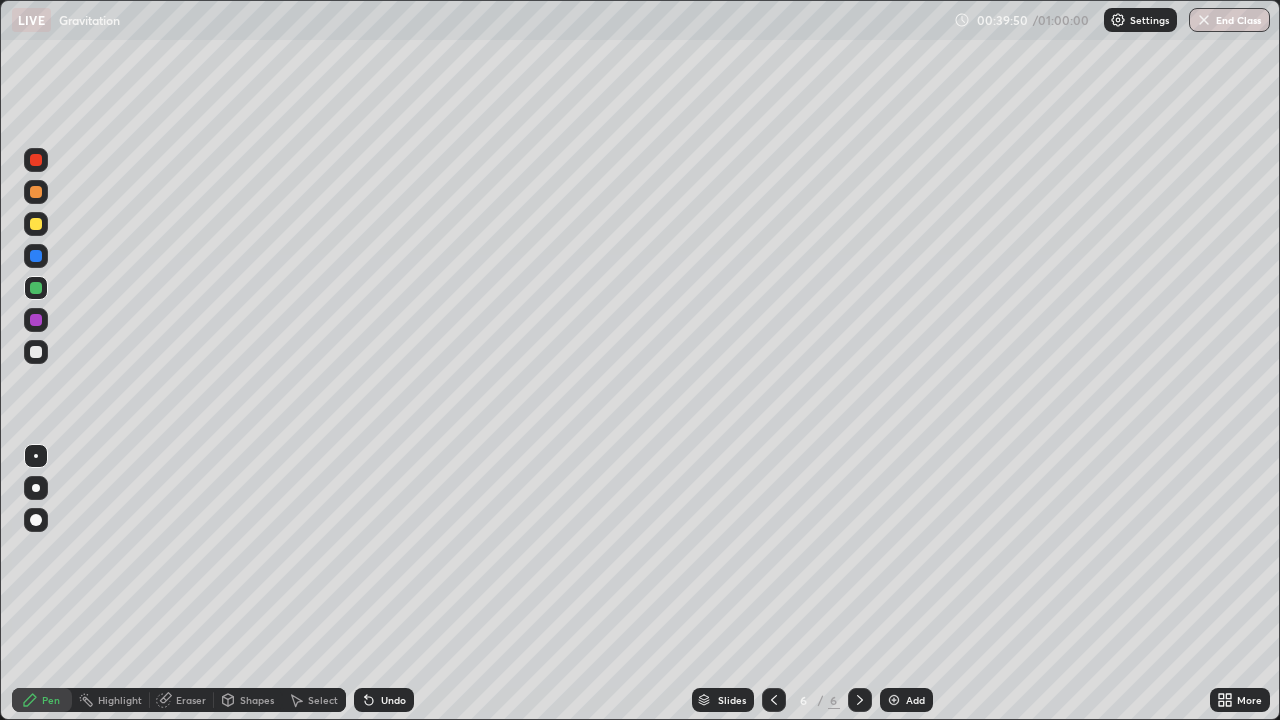 click on "Select" at bounding box center [323, 700] 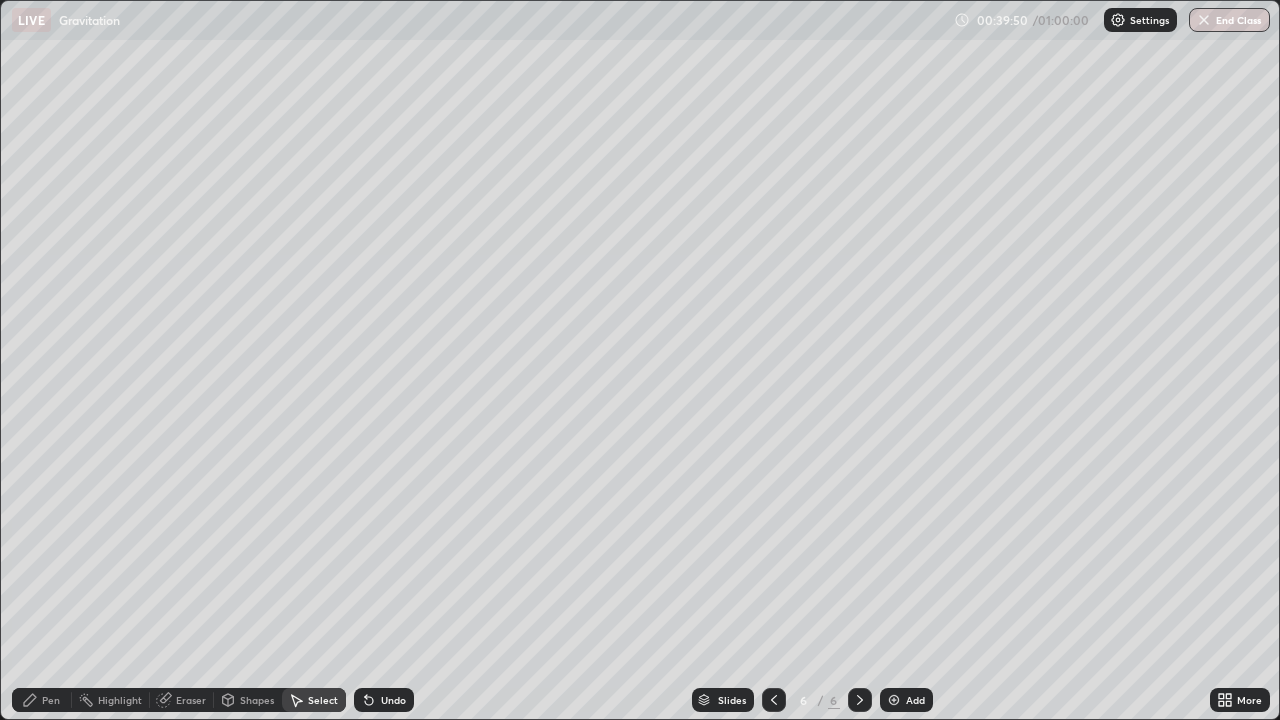 click on "Shapes" at bounding box center (257, 700) 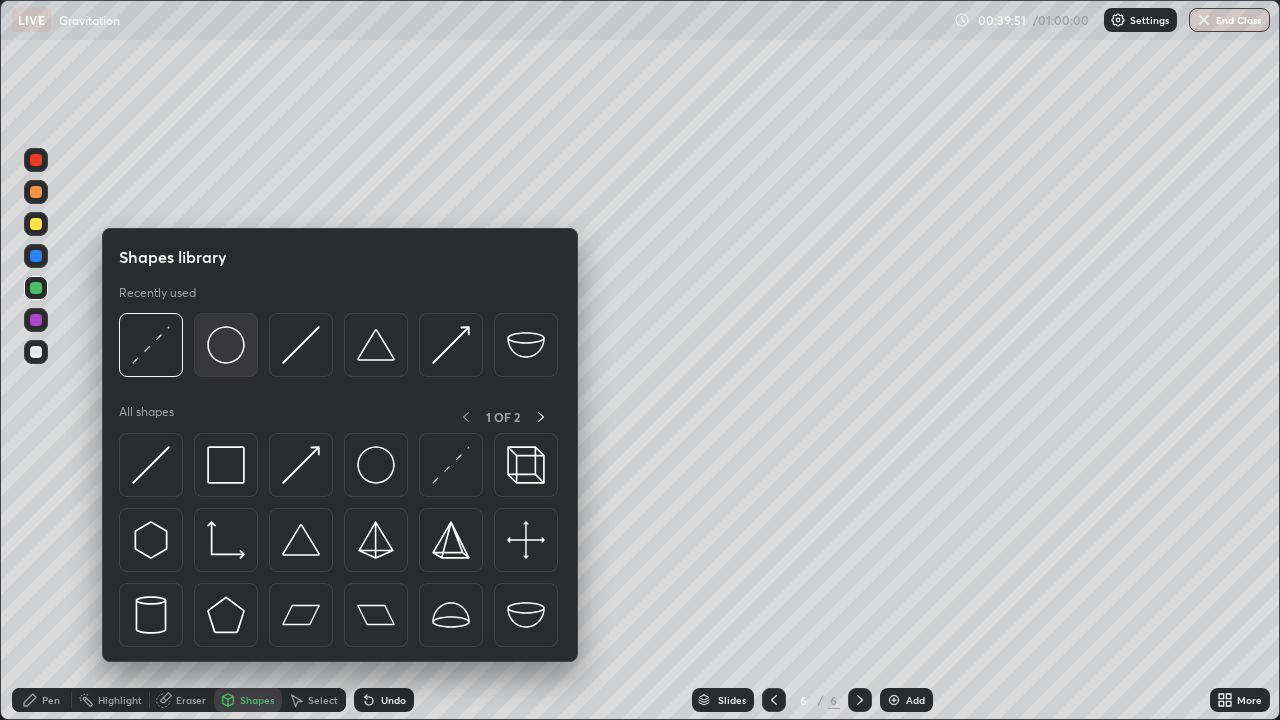 click at bounding box center (226, 345) 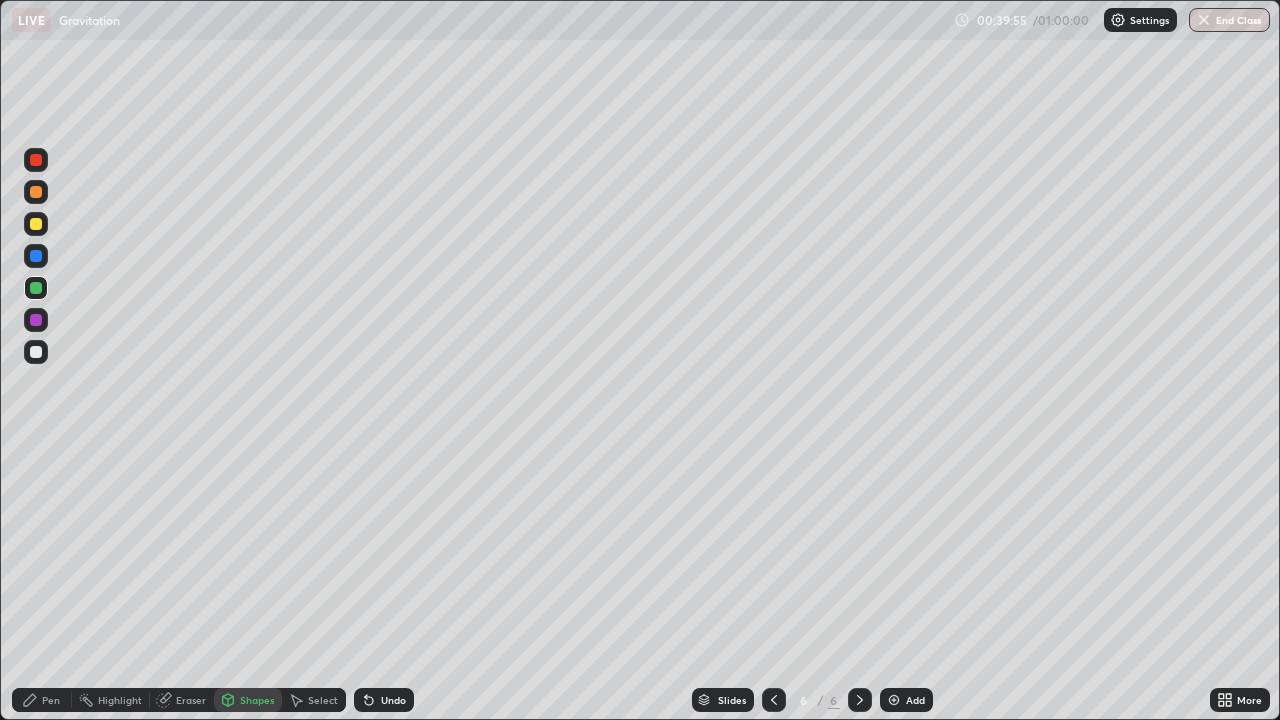 click on "Pen" at bounding box center [42, 700] 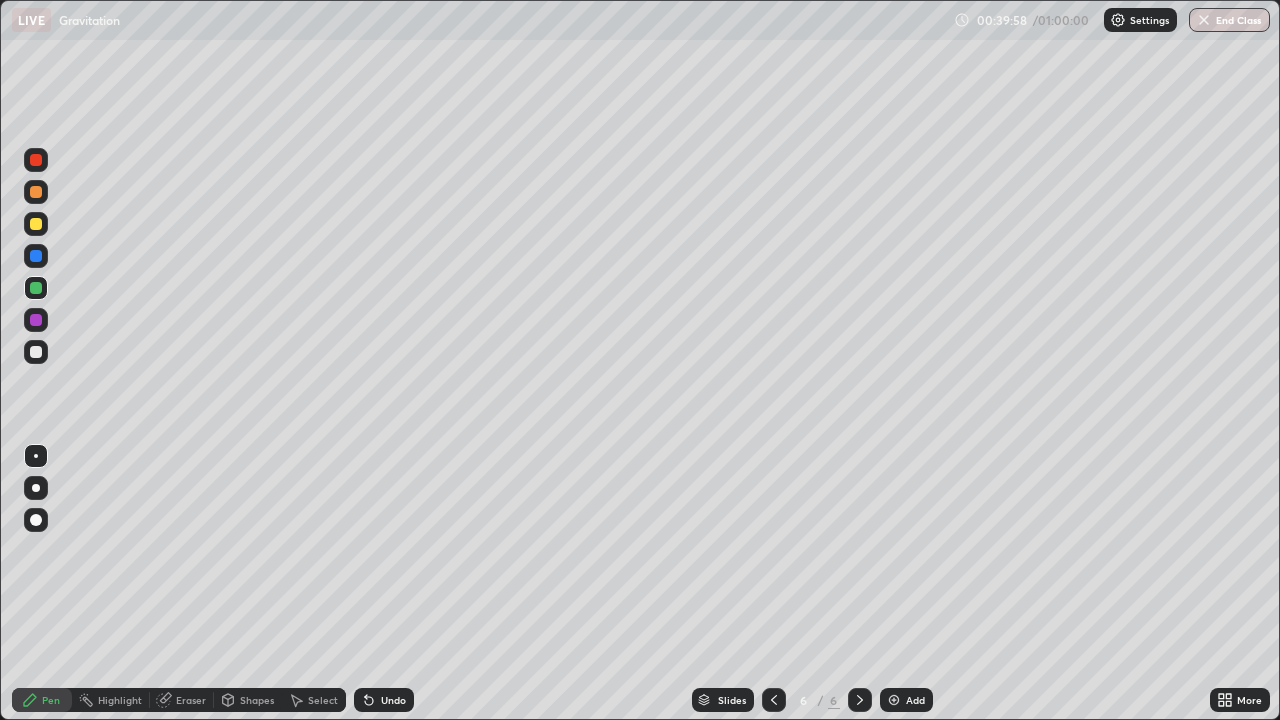 click 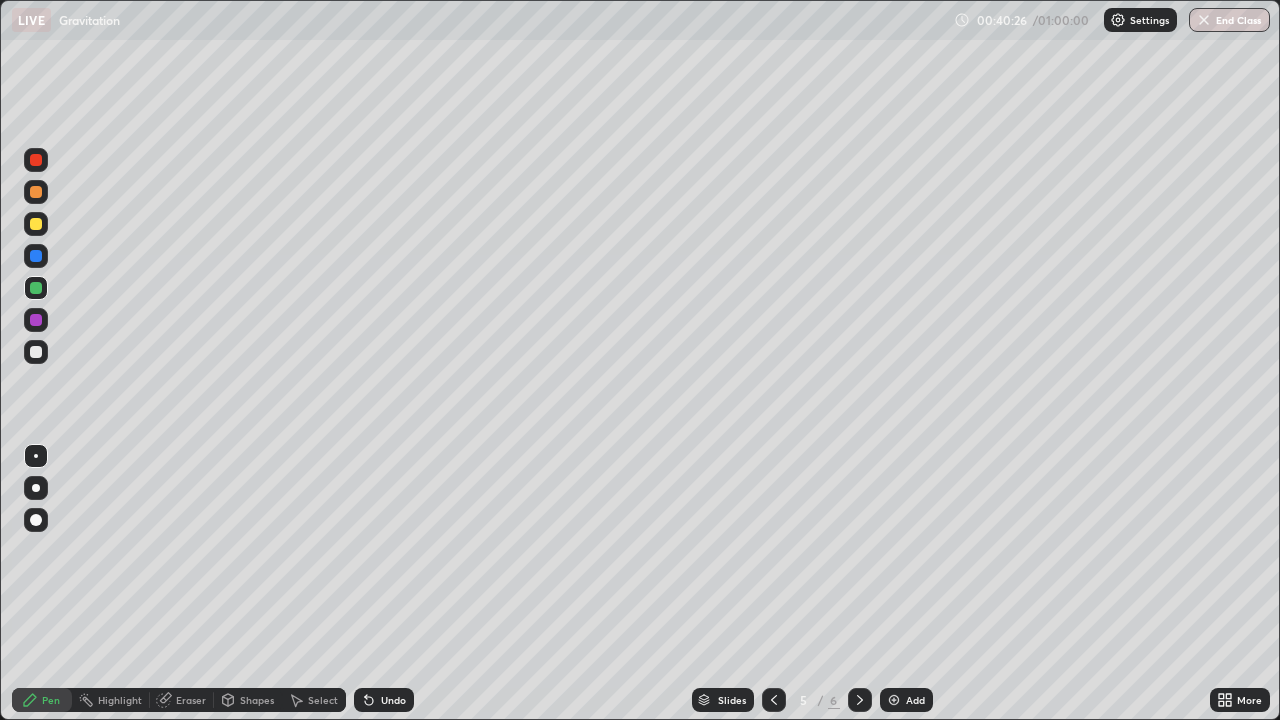 click 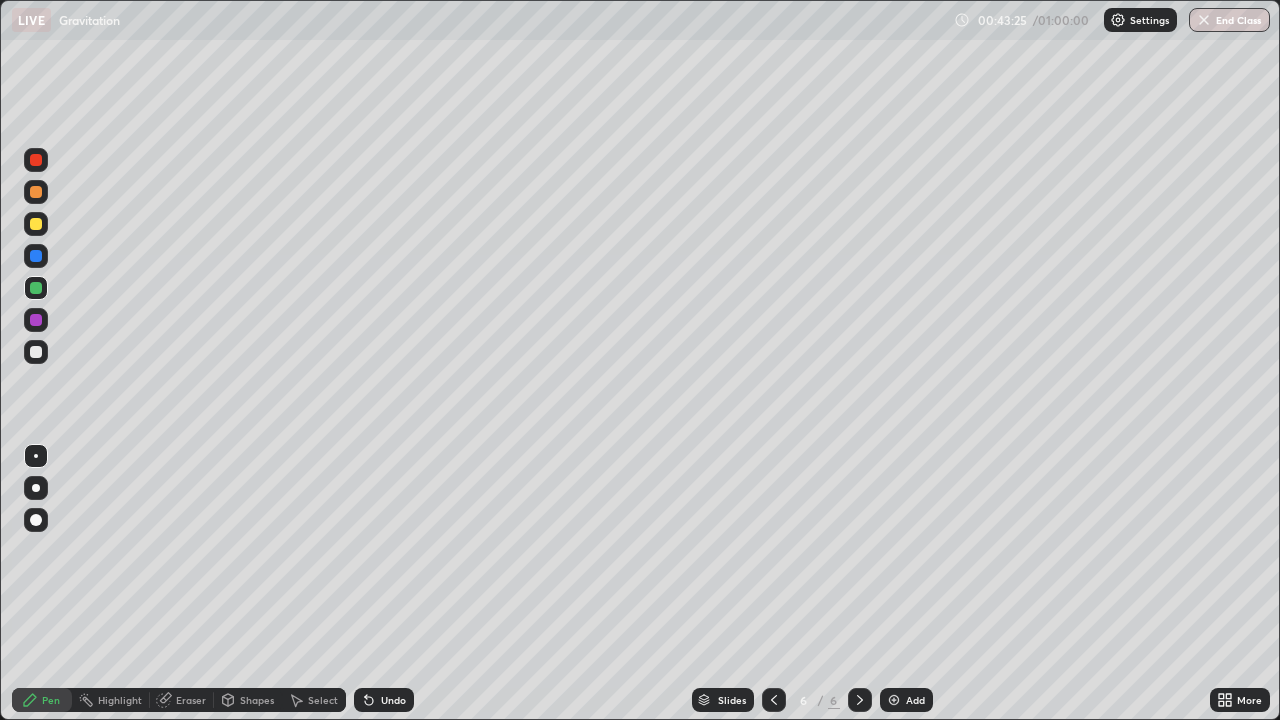 click on "End Class" at bounding box center [1229, 20] 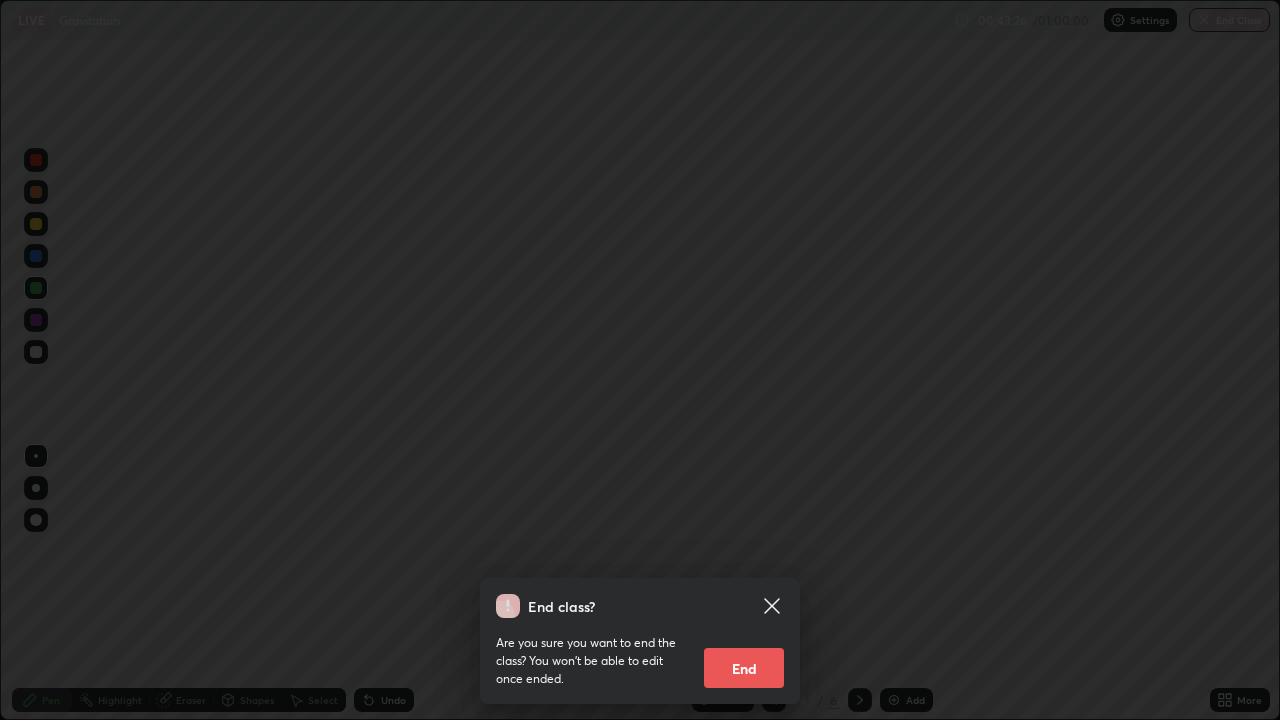 click on "End" at bounding box center [744, 668] 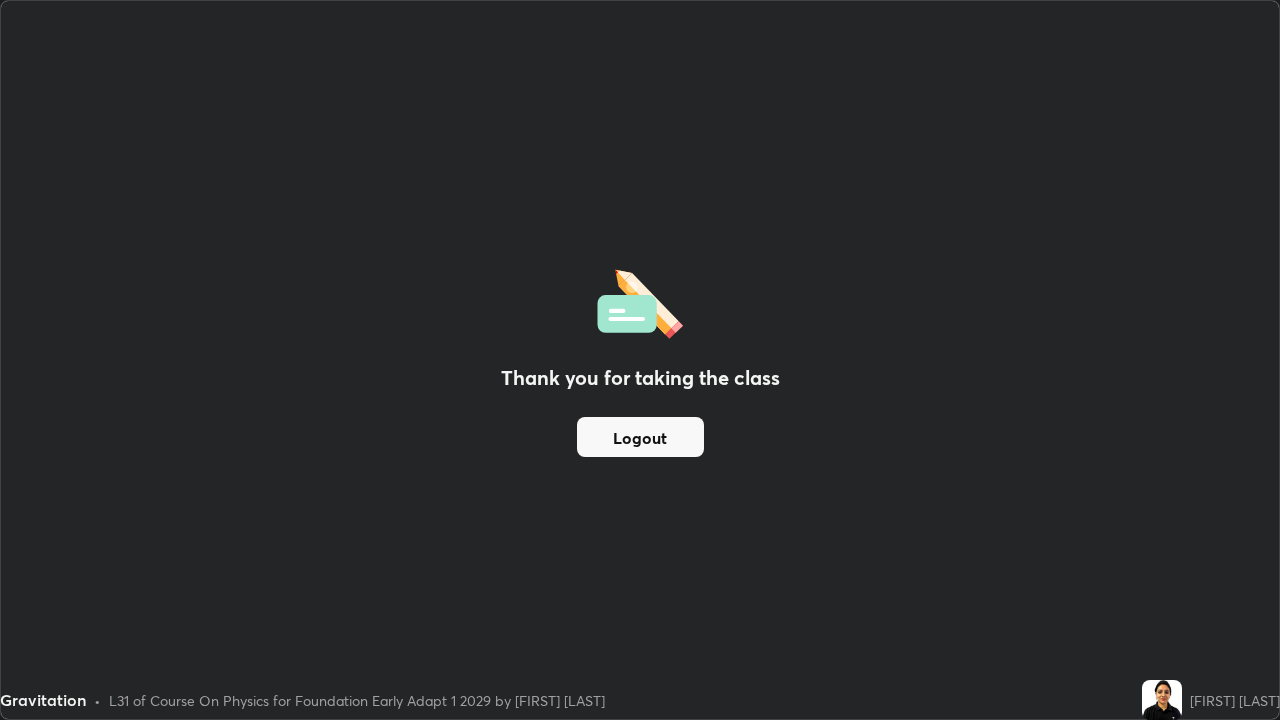 click on "Logout" at bounding box center [640, 437] 